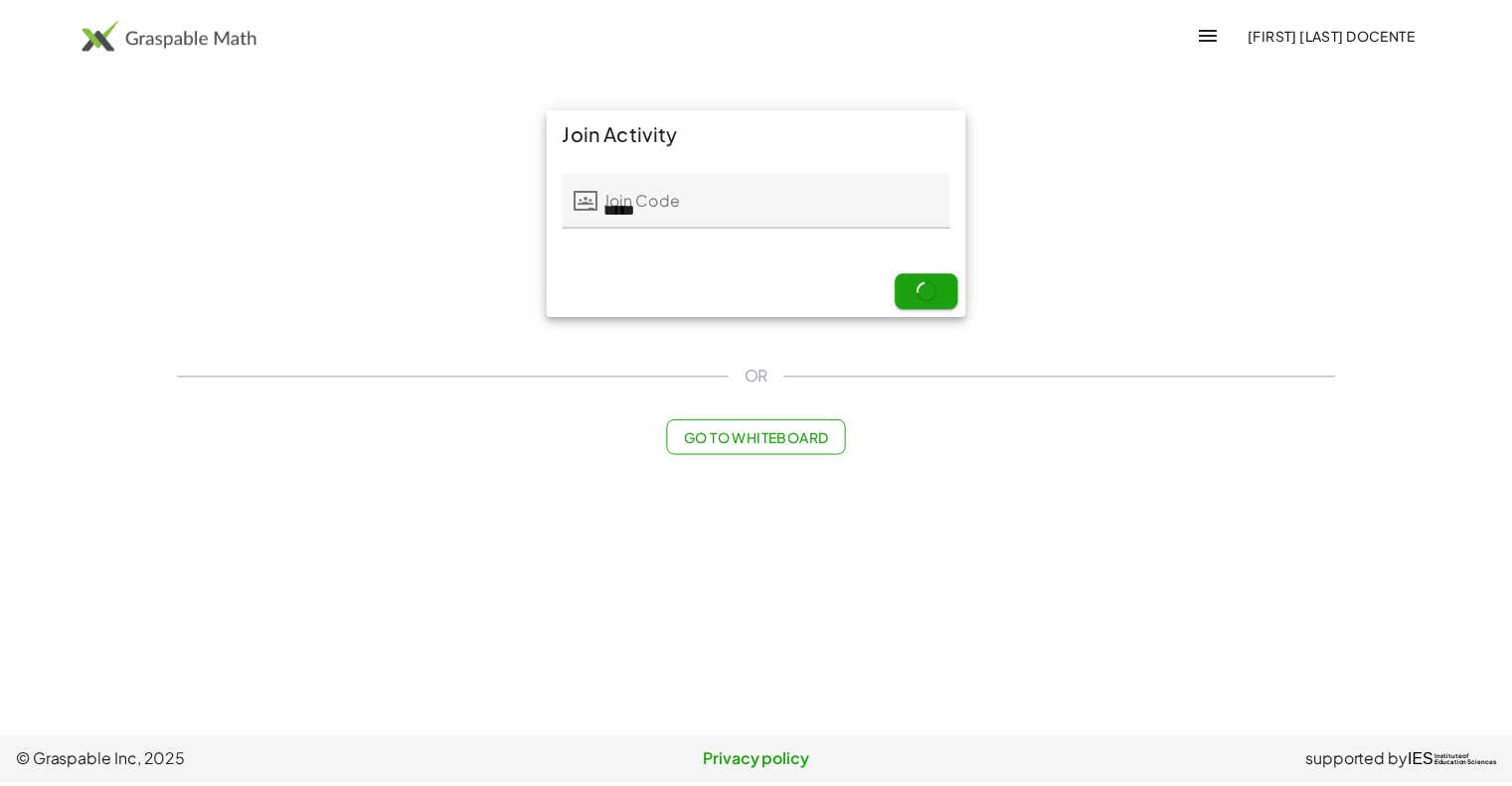 scroll, scrollTop: 0, scrollLeft: 0, axis: both 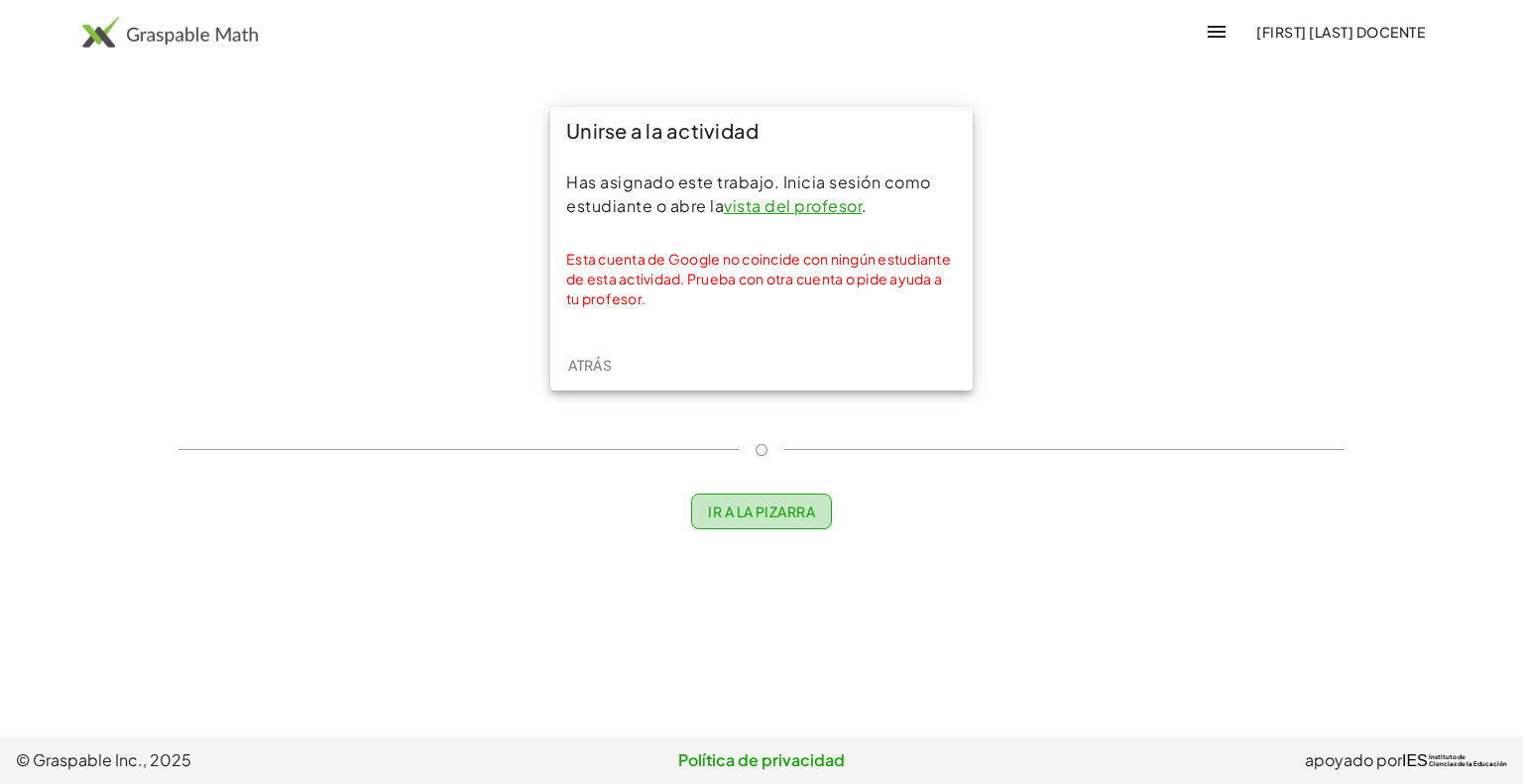 click on "Ir a la pizarra" at bounding box center (762, 511) 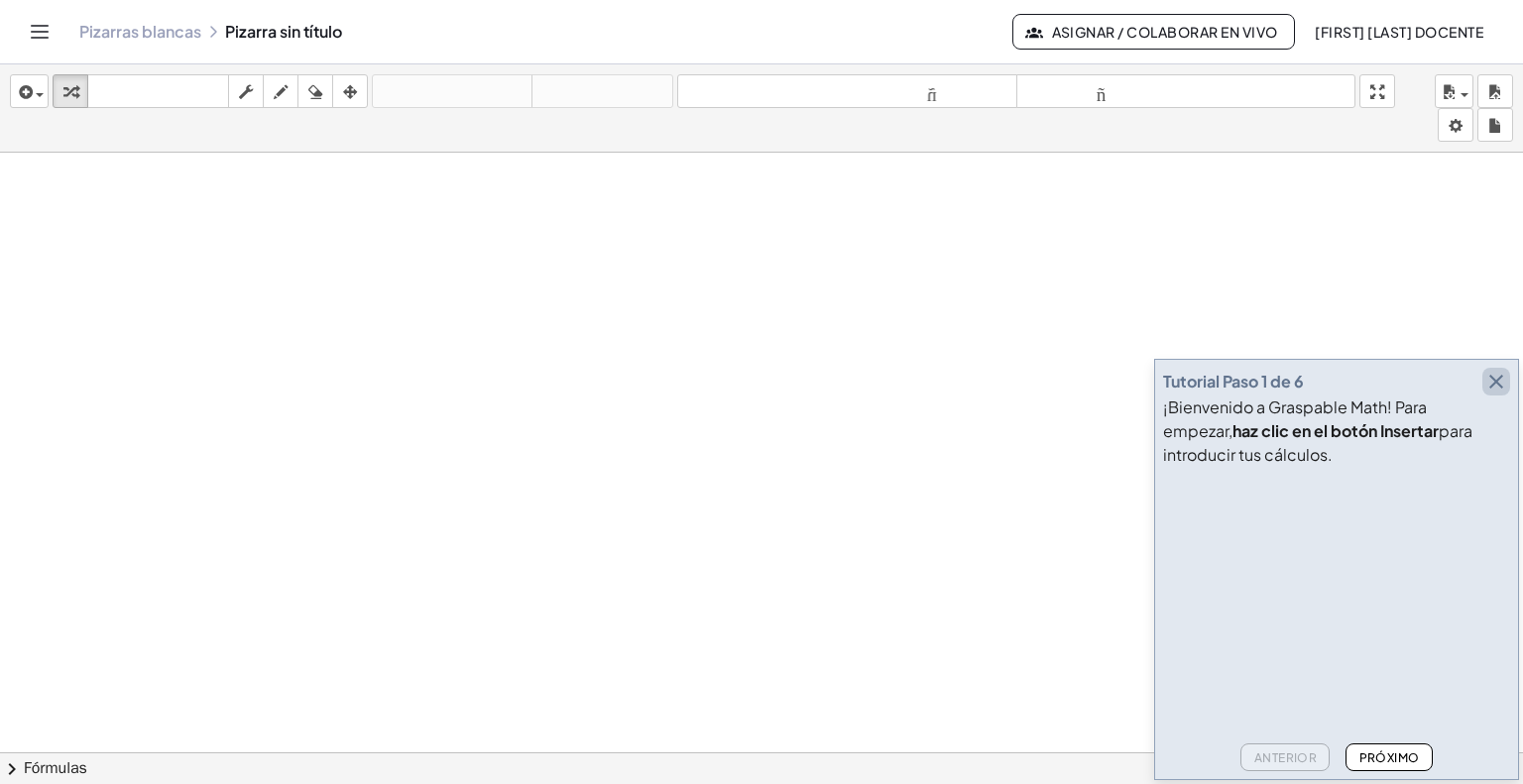click at bounding box center (1496, 382) 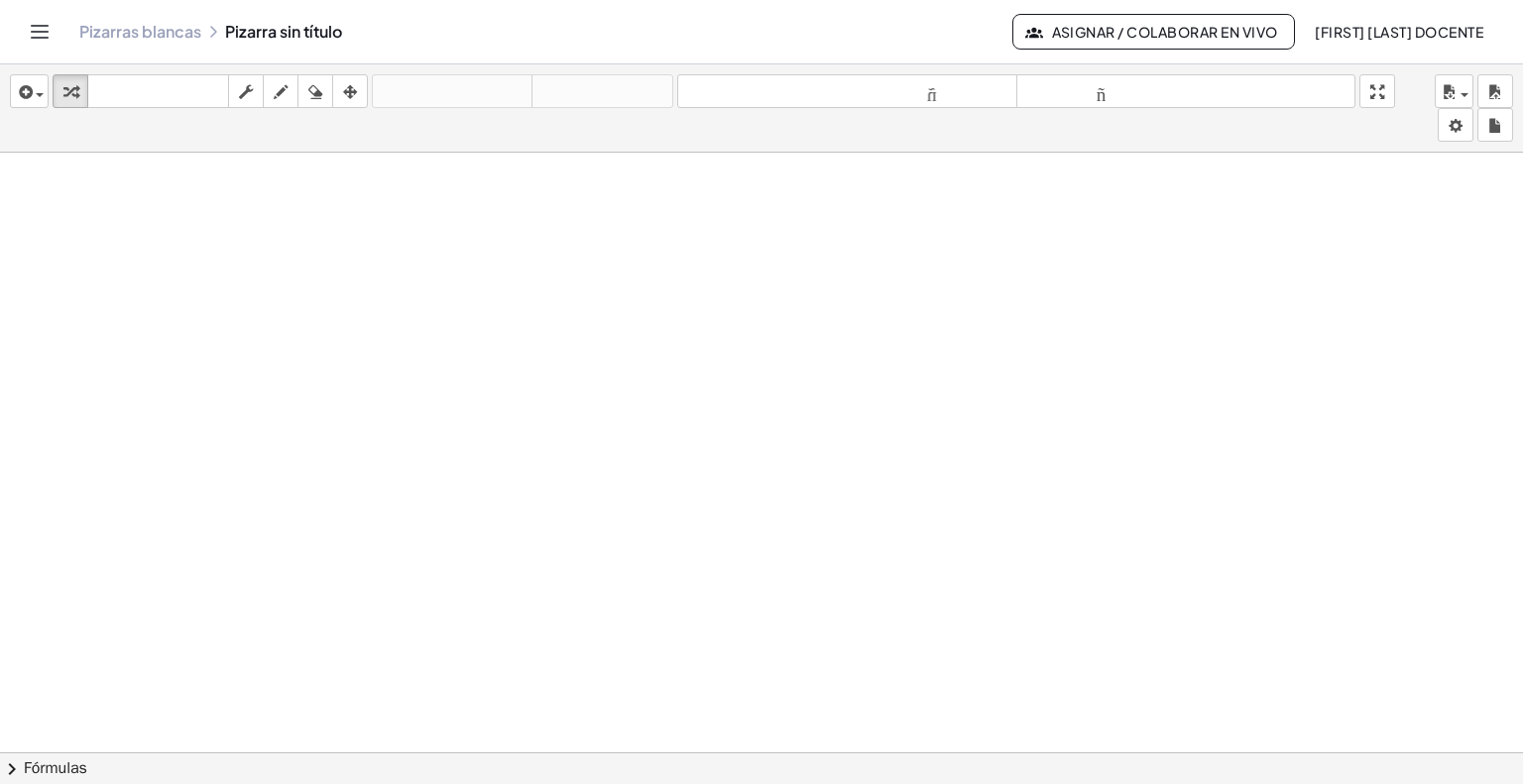 drag, startPoint x: 149, startPoint y: 45, endPoint x: 158, endPoint y: 40, distance: 10.29563 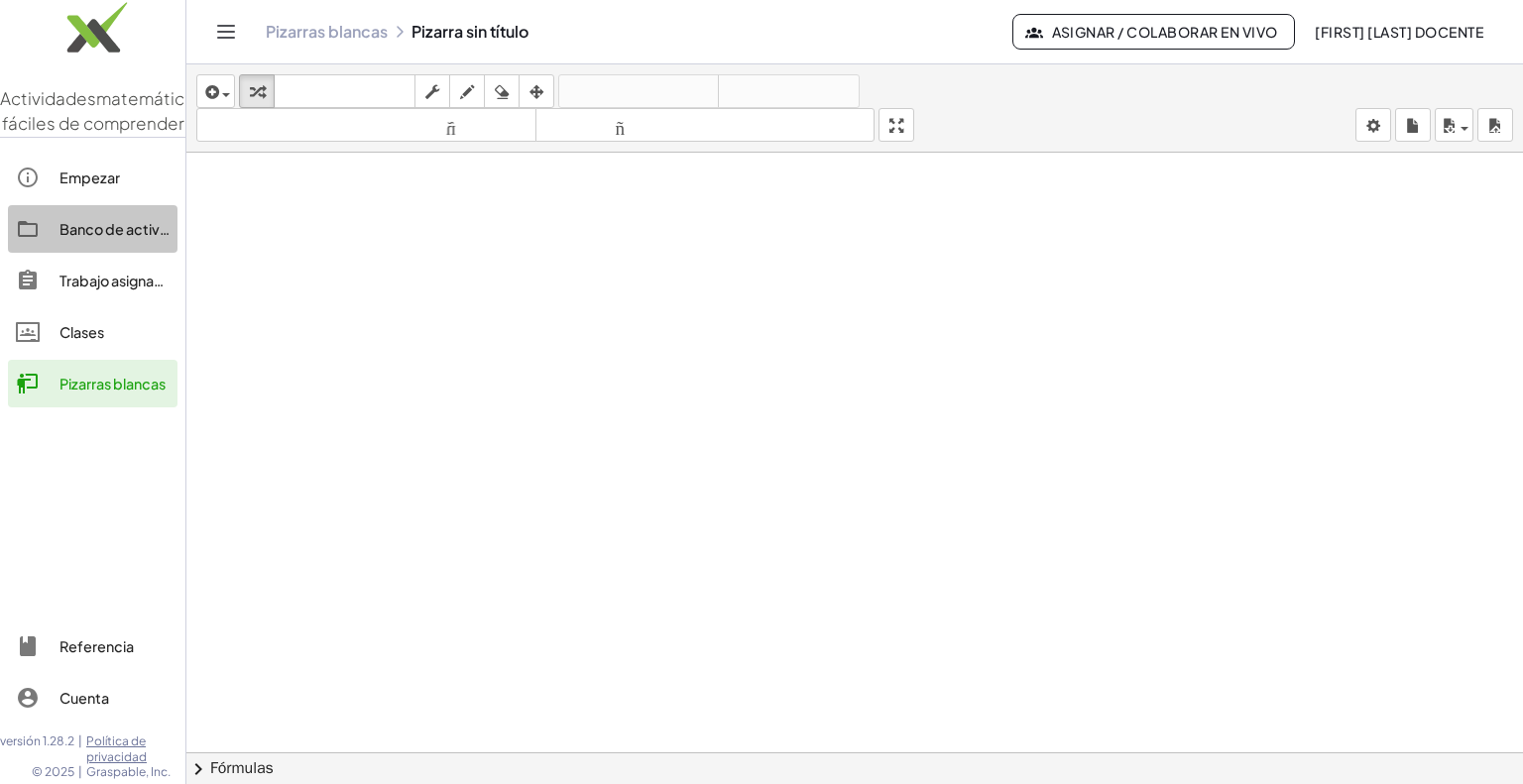 click on "Banco de actividades" at bounding box center (133, 229) 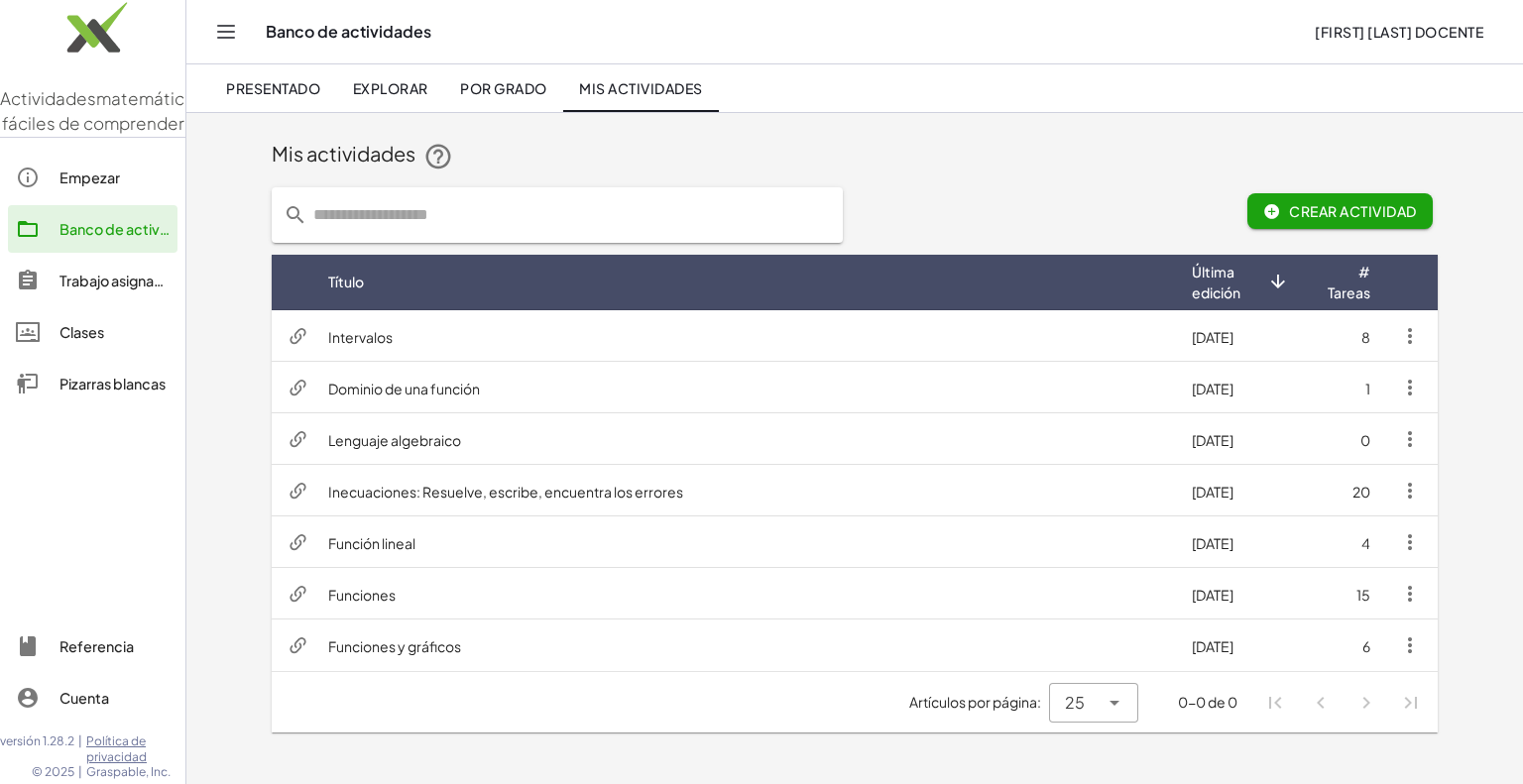 click on "Intervalos" at bounding box center [744, 336] 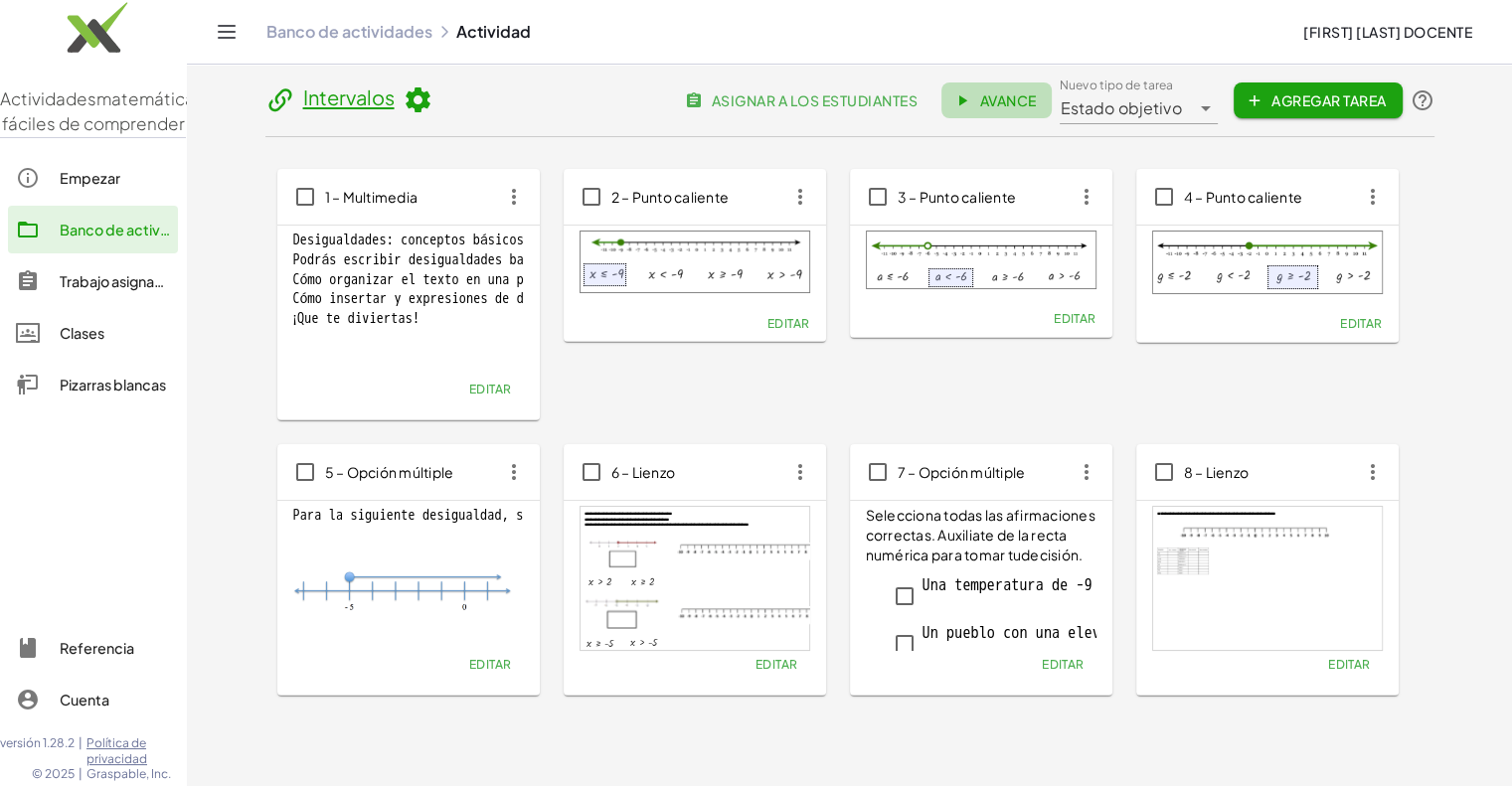 click on "Avance" at bounding box center (1007, 100) 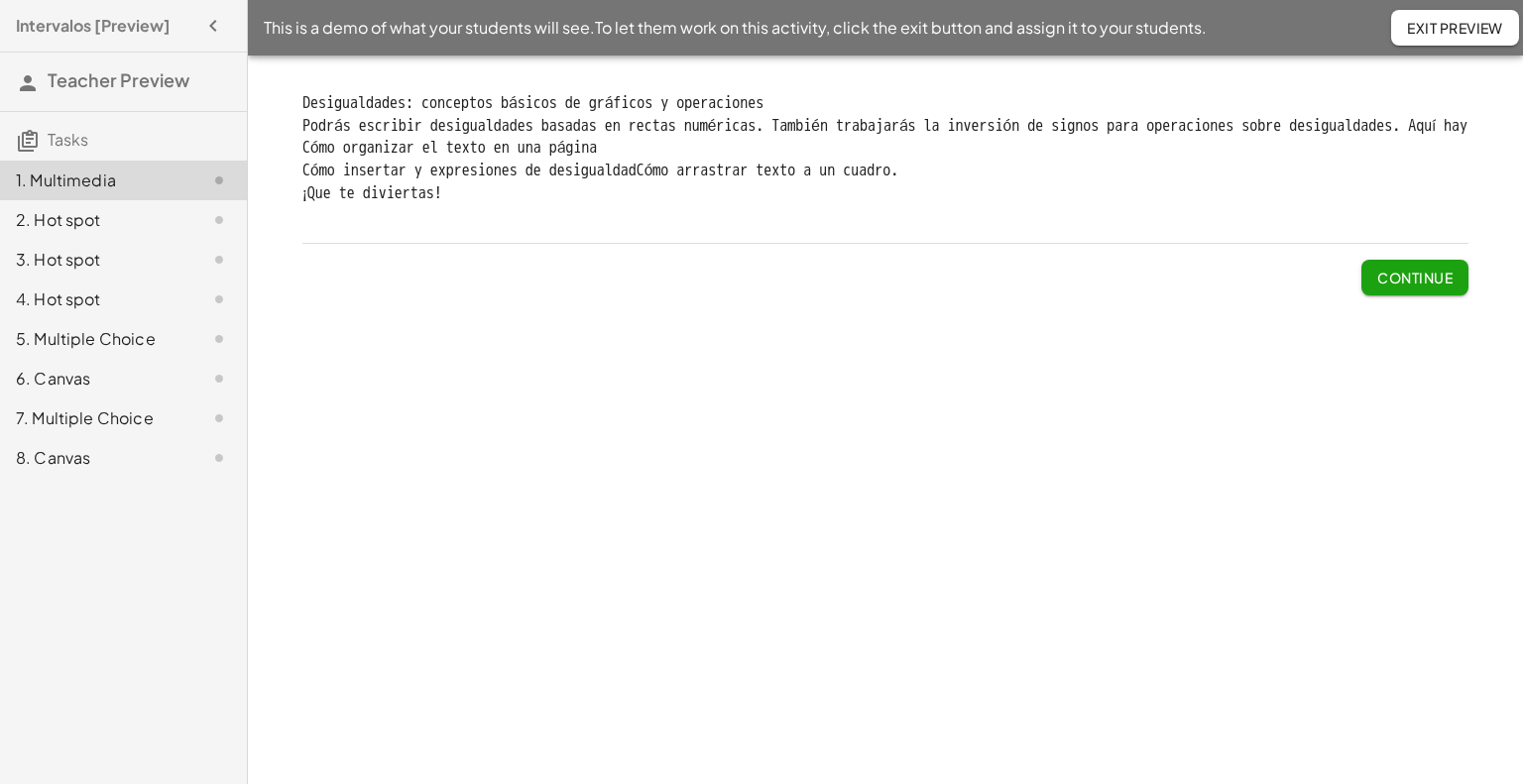 scroll, scrollTop: 0, scrollLeft: 0, axis: both 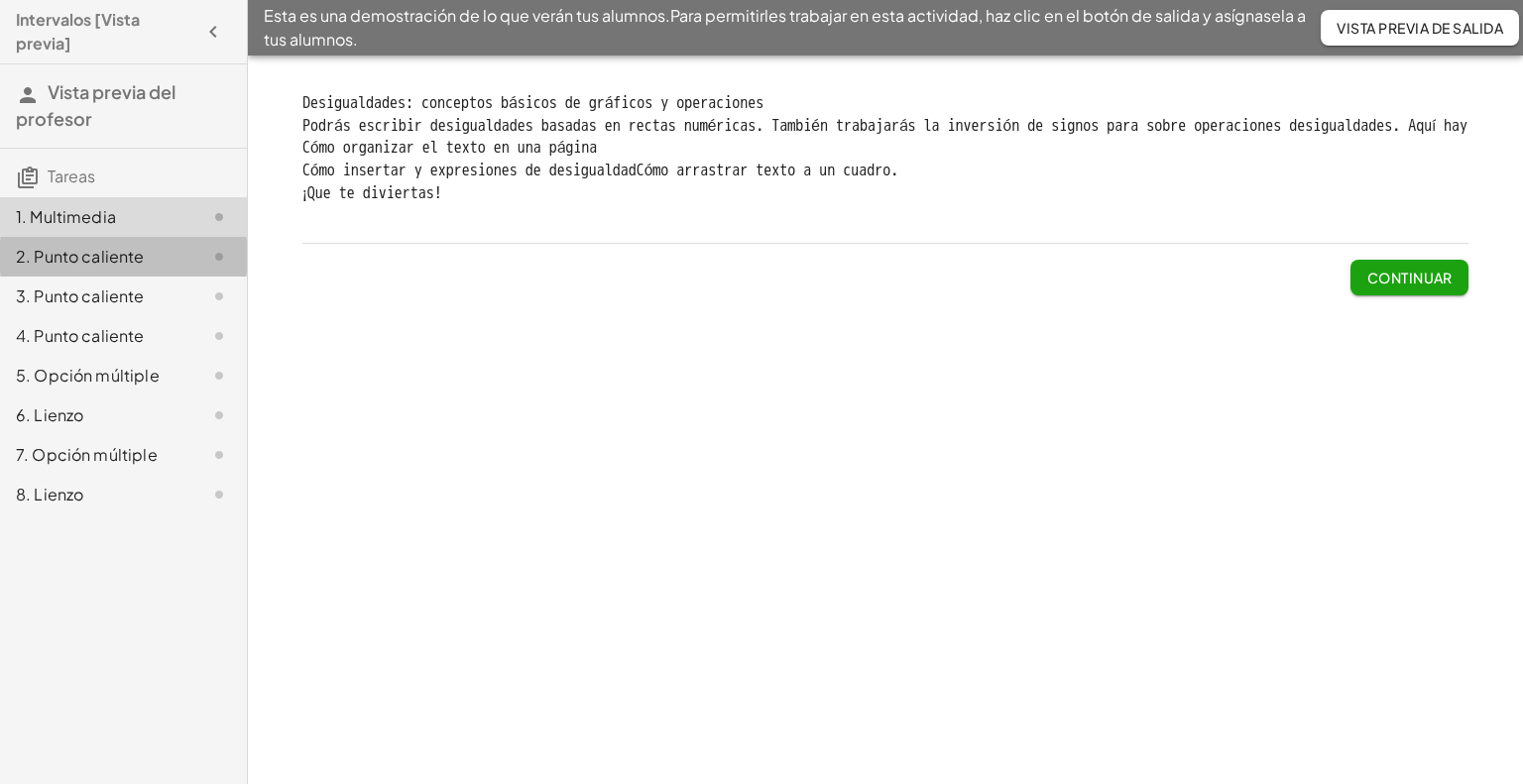 click on "2. Punto caliente" at bounding box center (80, 256) 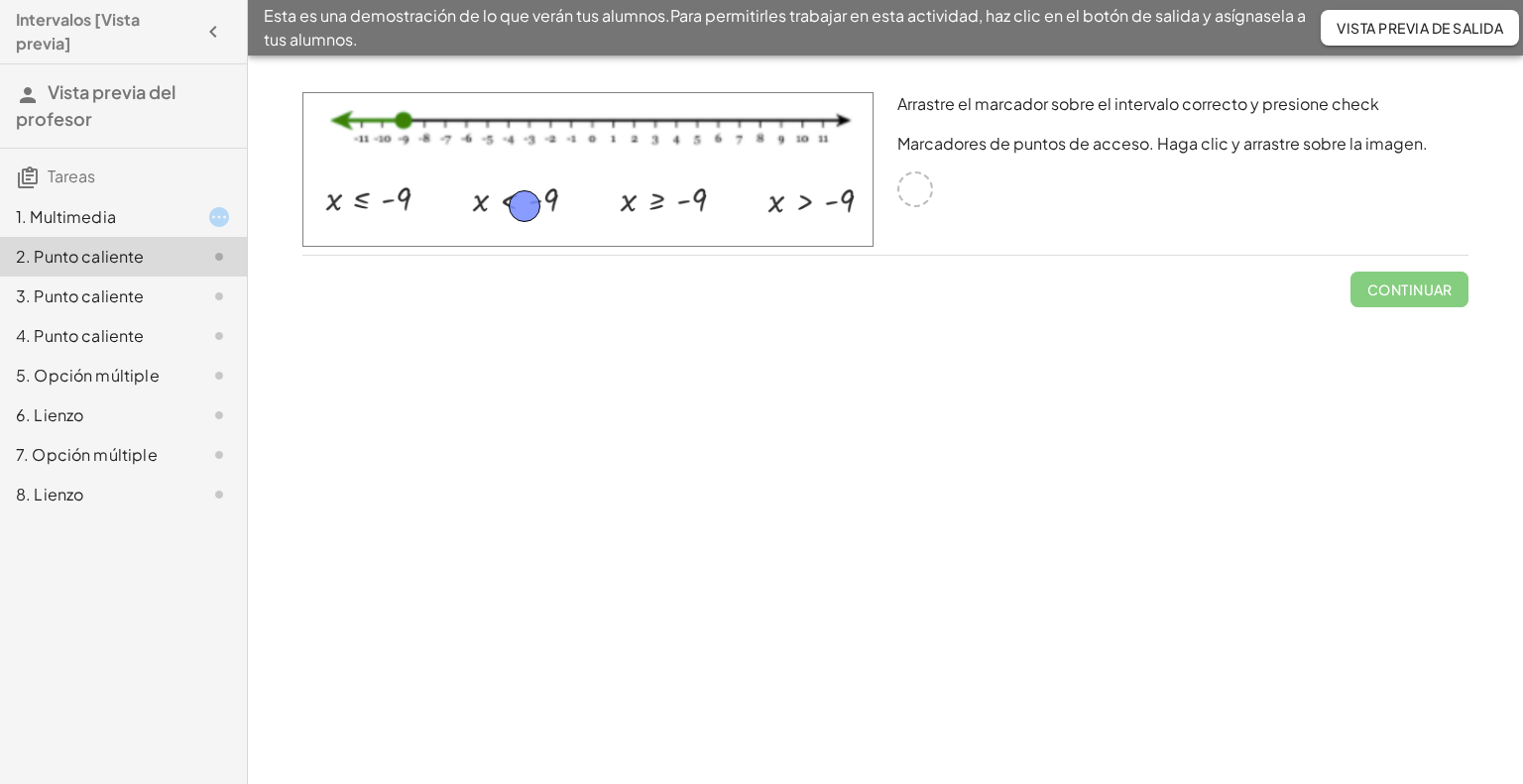 drag, startPoint x: 915, startPoint y: 190, endPoint x: 525, endPoint y: 207, distance: 390.37034 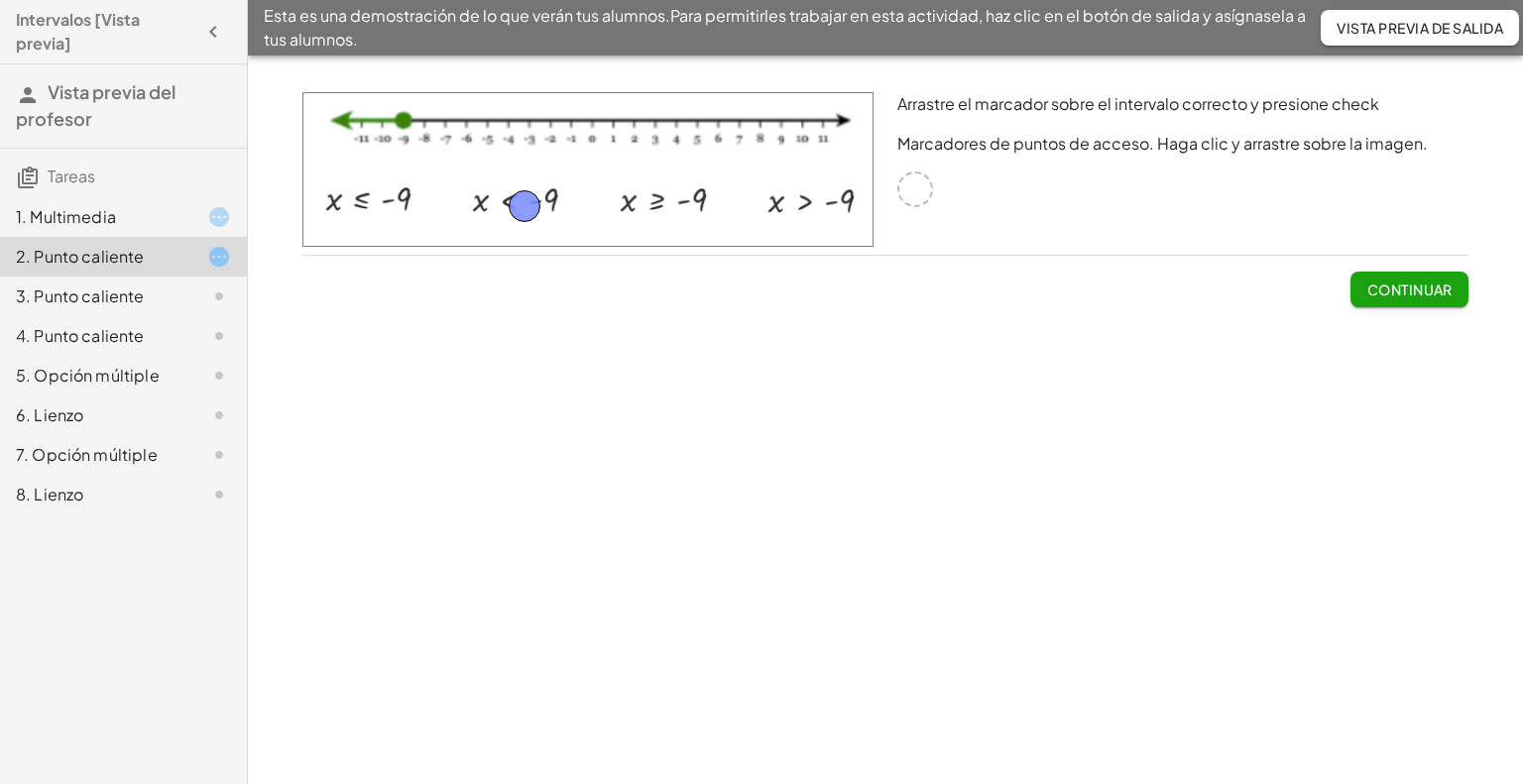 click on "Continuar" at bounding box center [1410, 289] 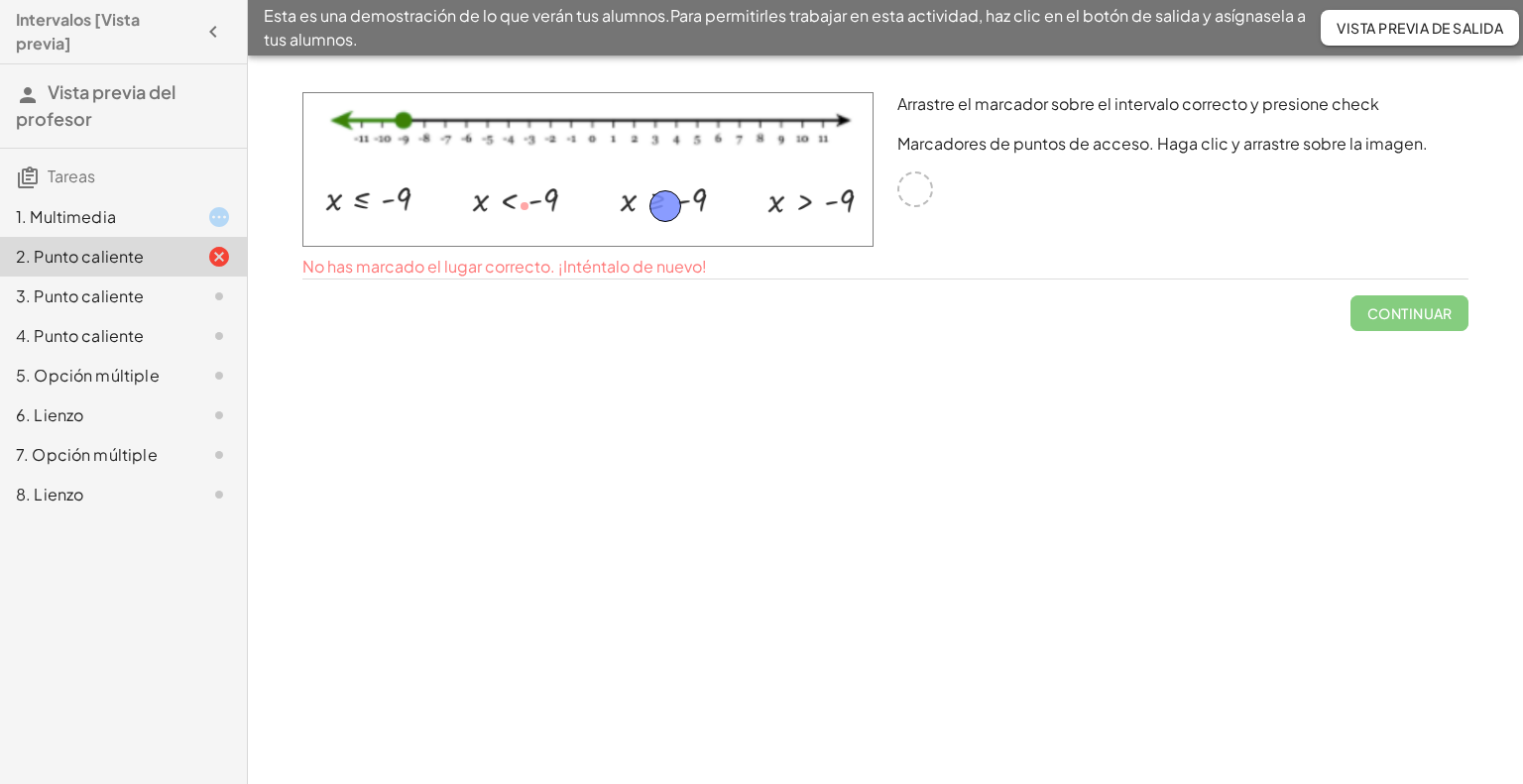 drag, startPoint x: 528, startPoint y: 209, endPoint x: 669, endPoint y: 209, distance: 141 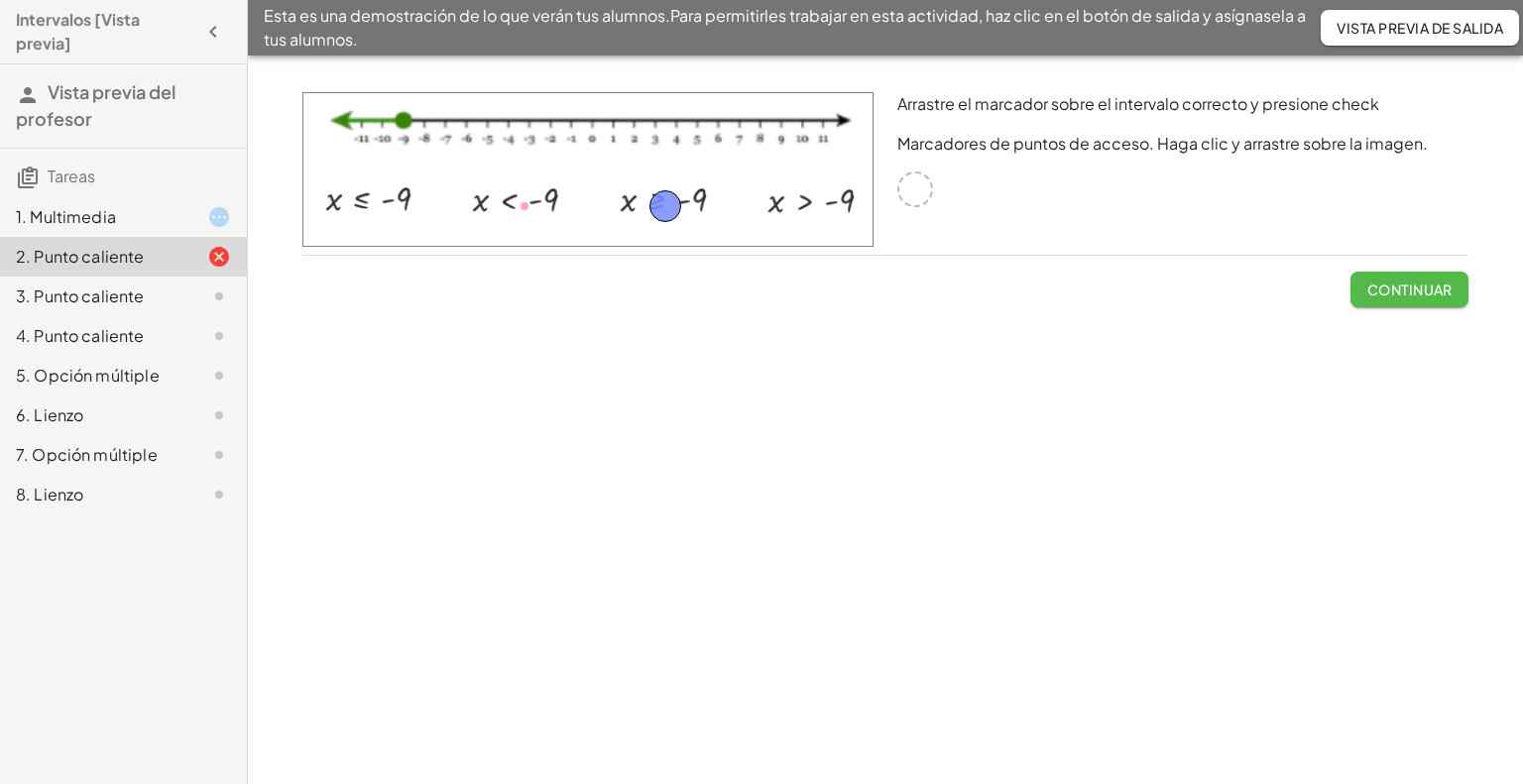 click on "Continuar" at bounding box center (1410, 289) 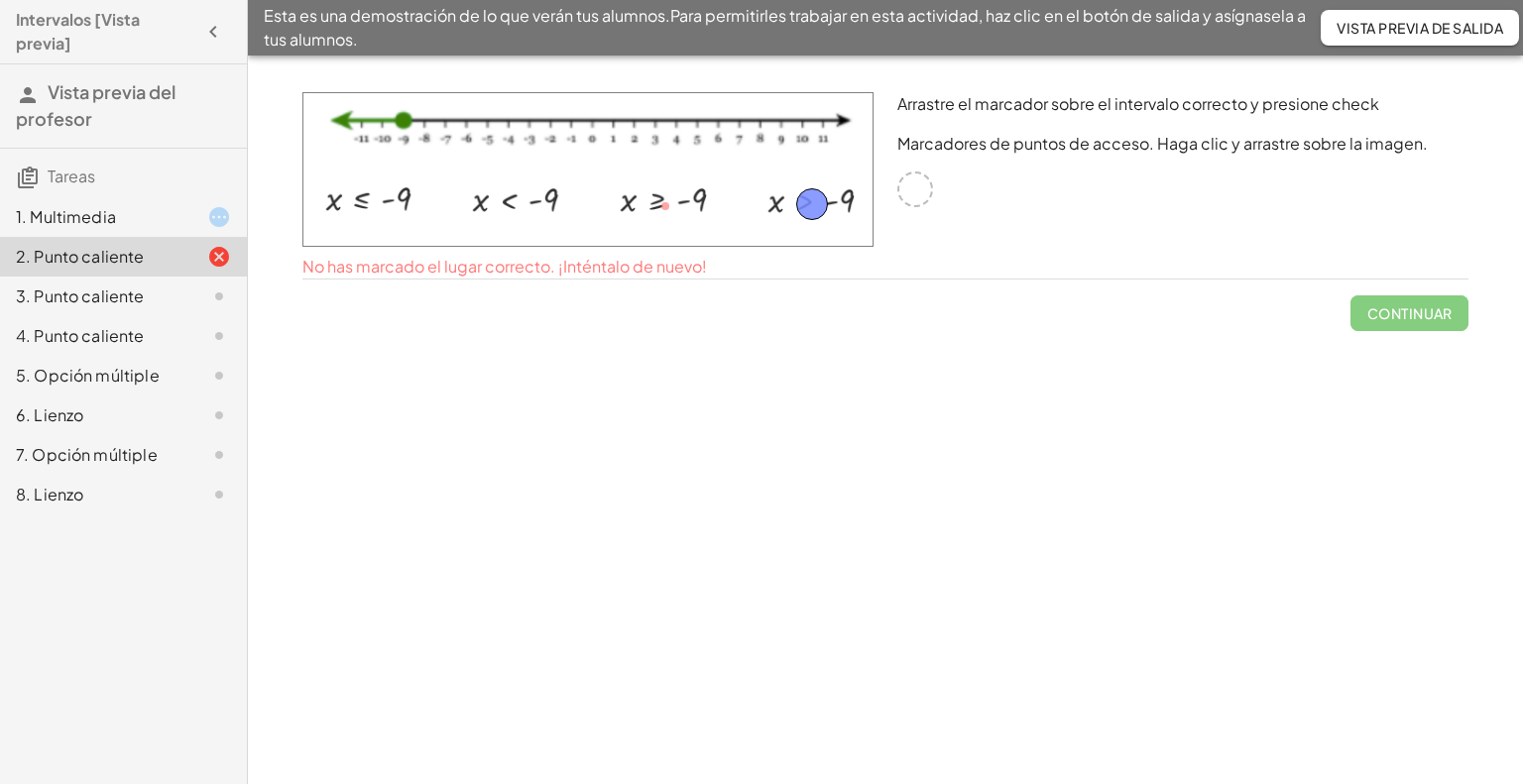 drag, startPoint x: 668, startPoint y: 209, endPoint x: 815, endPoint y: 207, distance: 147.0136 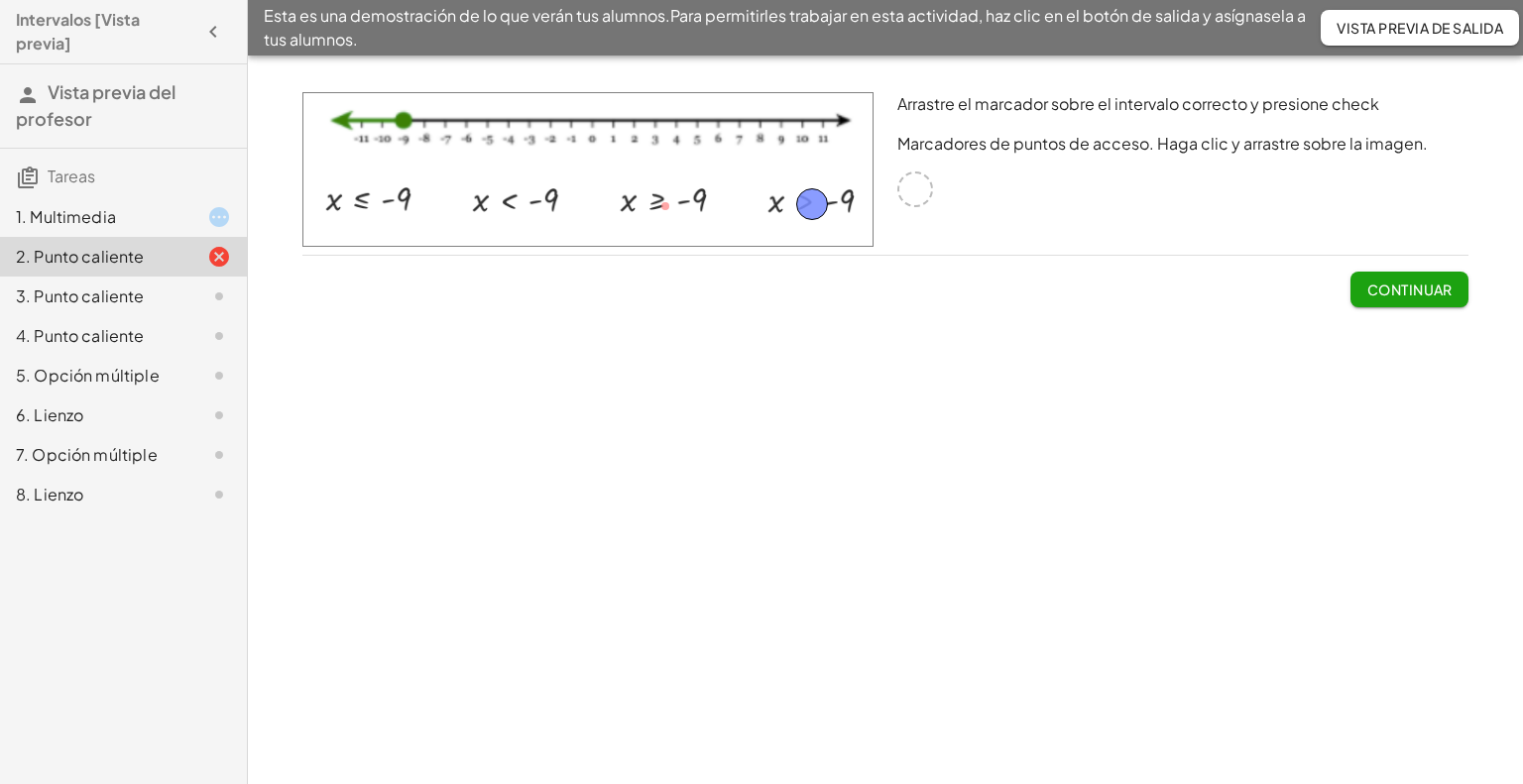 click on "Continuar" at bounding box center (1410, 289) 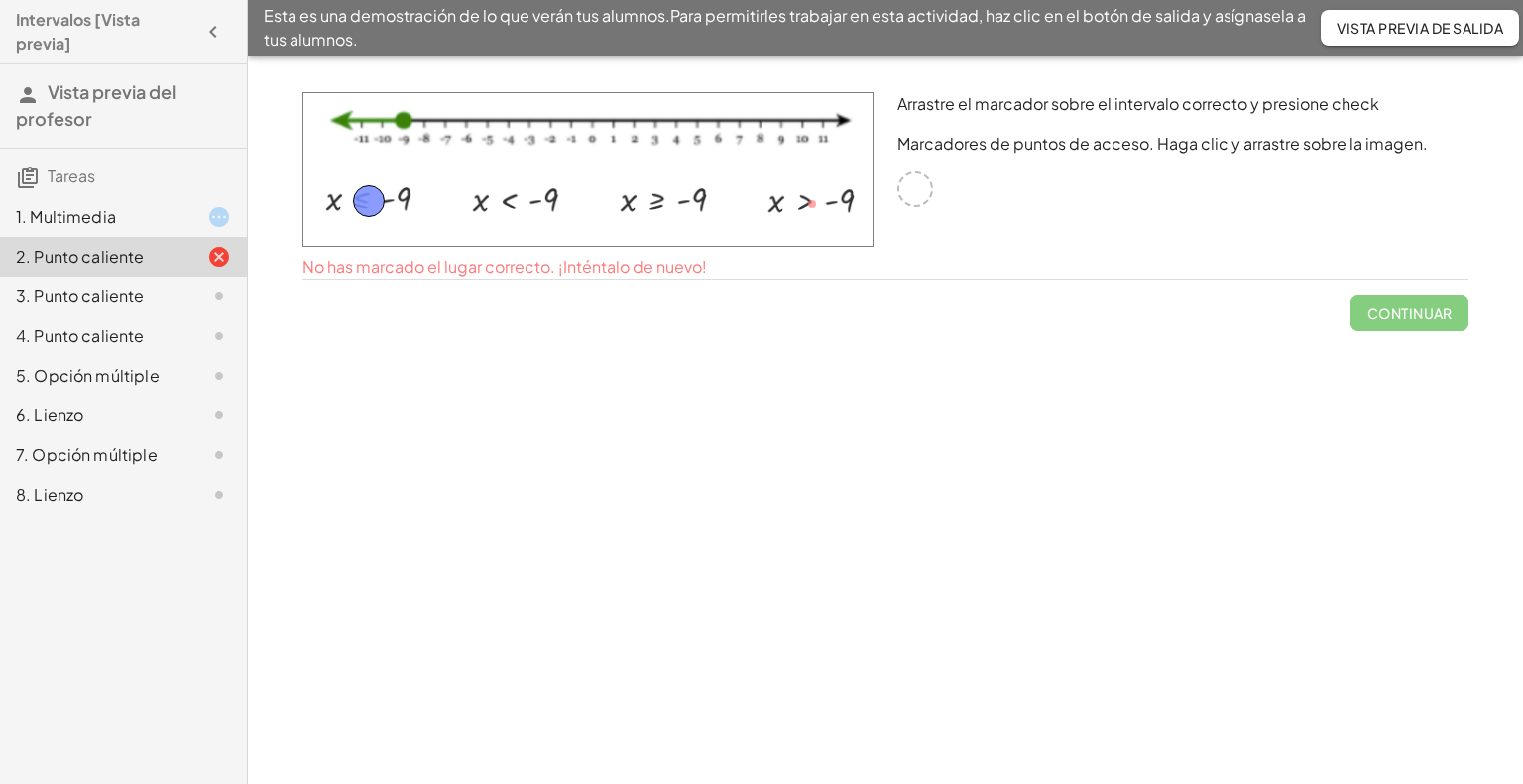 drag, startPoint x: 813, startPoint y: 203, endPoint x: 370, endPoint y: 200, distance: 443.01016 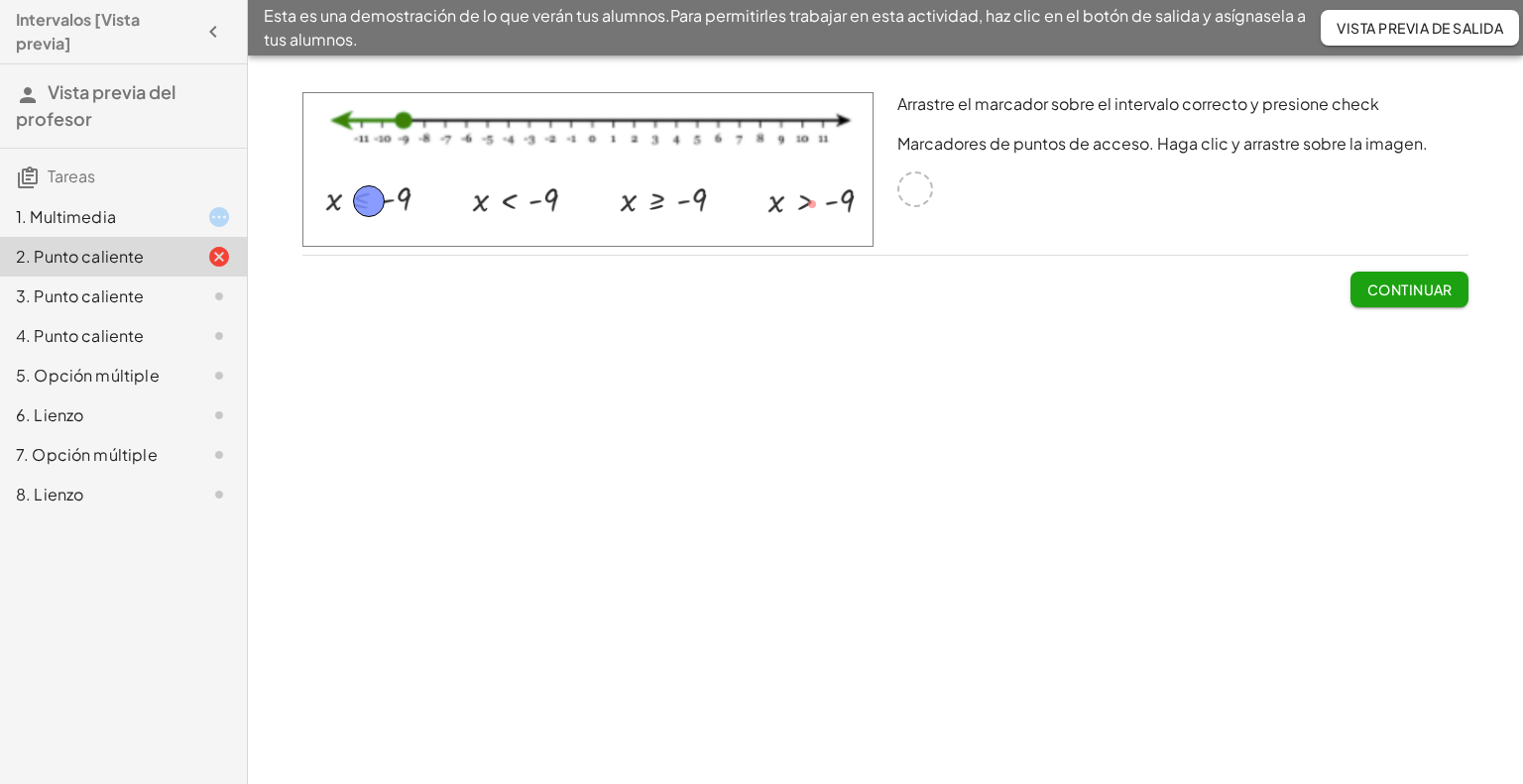 click on "Continuar" at bounding box center (1410, 289) 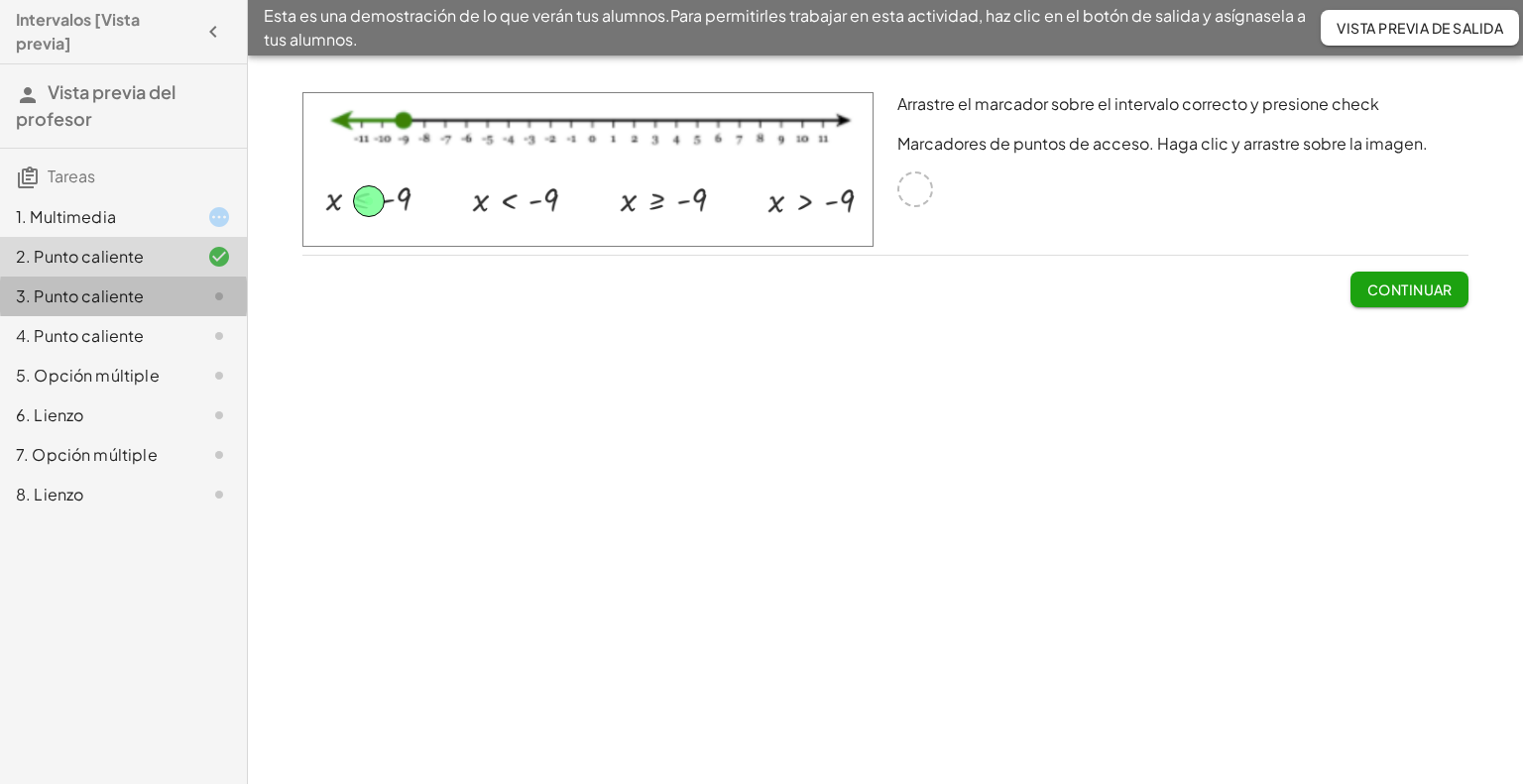 click on "3. Punto caliente" at bounding box center [80, 295] 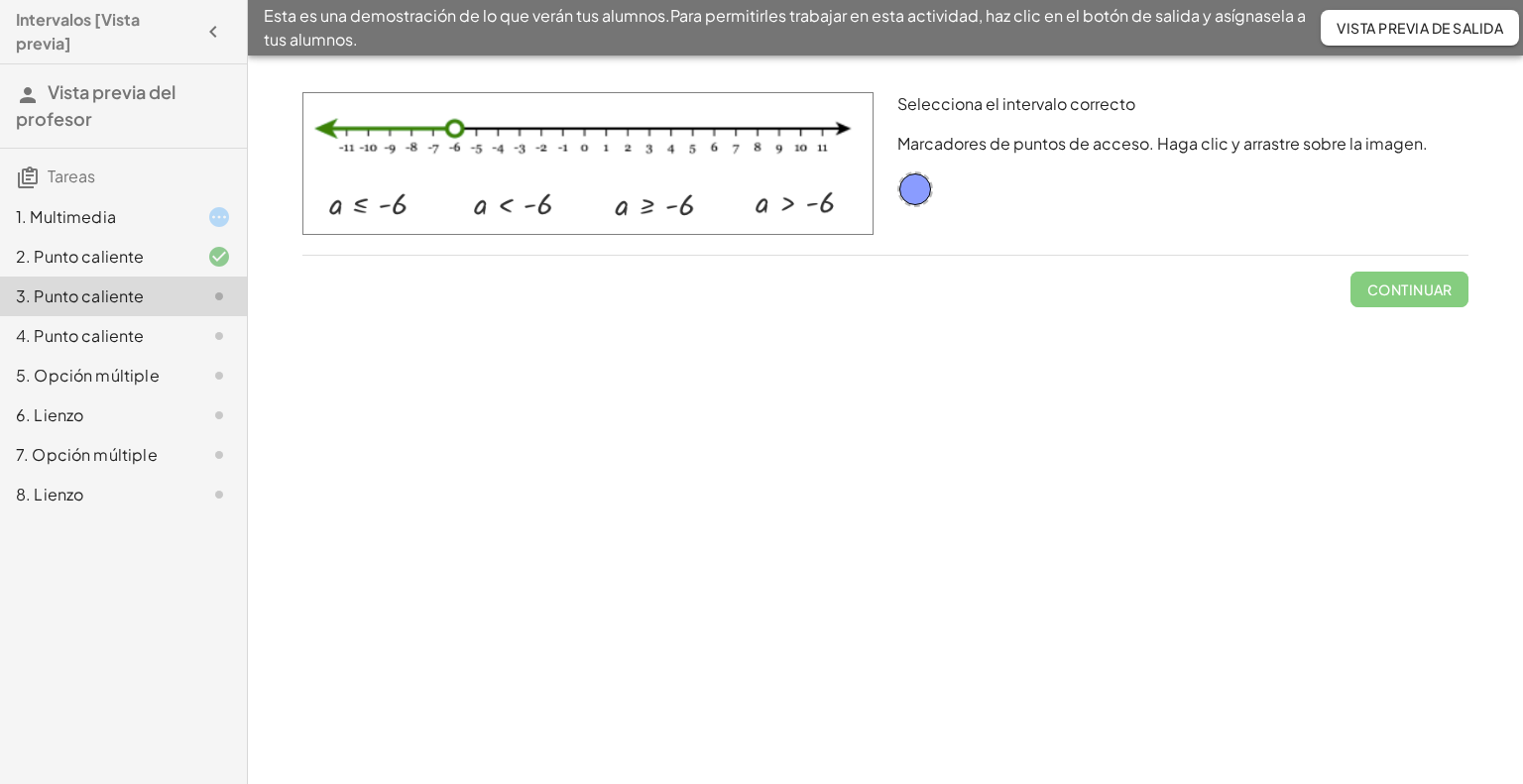 click on "4. Punto caliente" at bounding box center [80, 335] 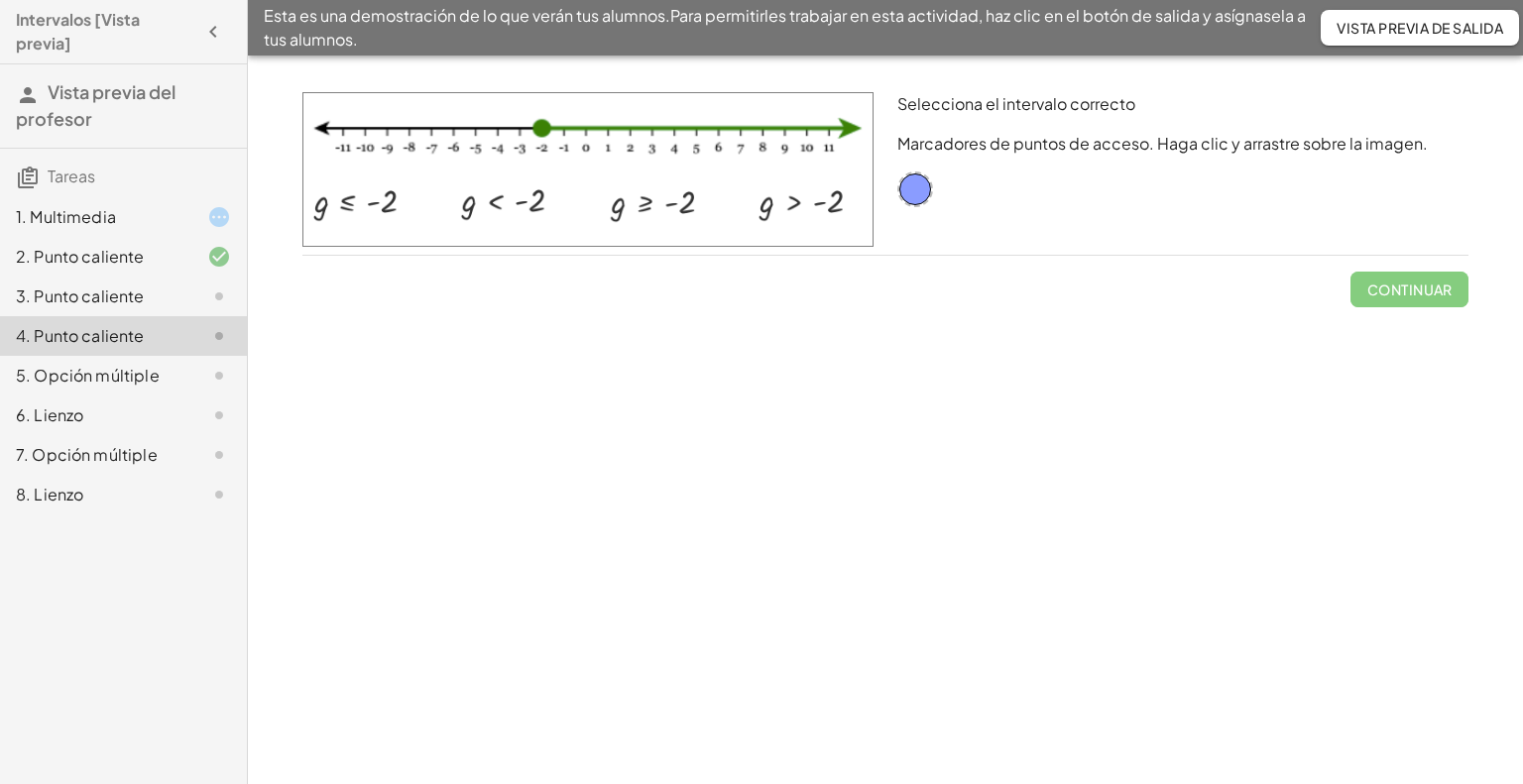 click on "5. Opción múltiple" at bounding box center [87, 375] 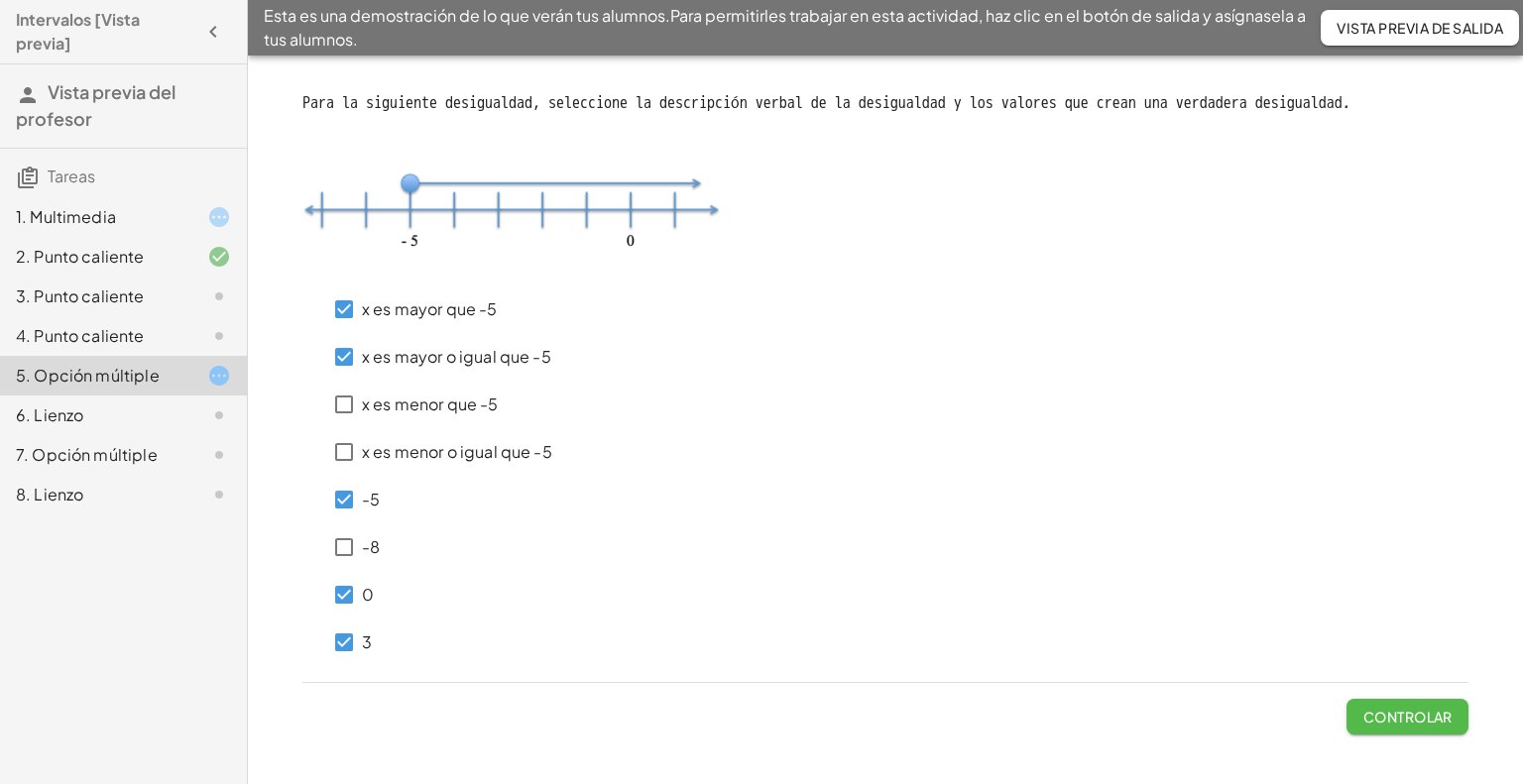 click on "Controlar" at bounding box center [1408, 717] 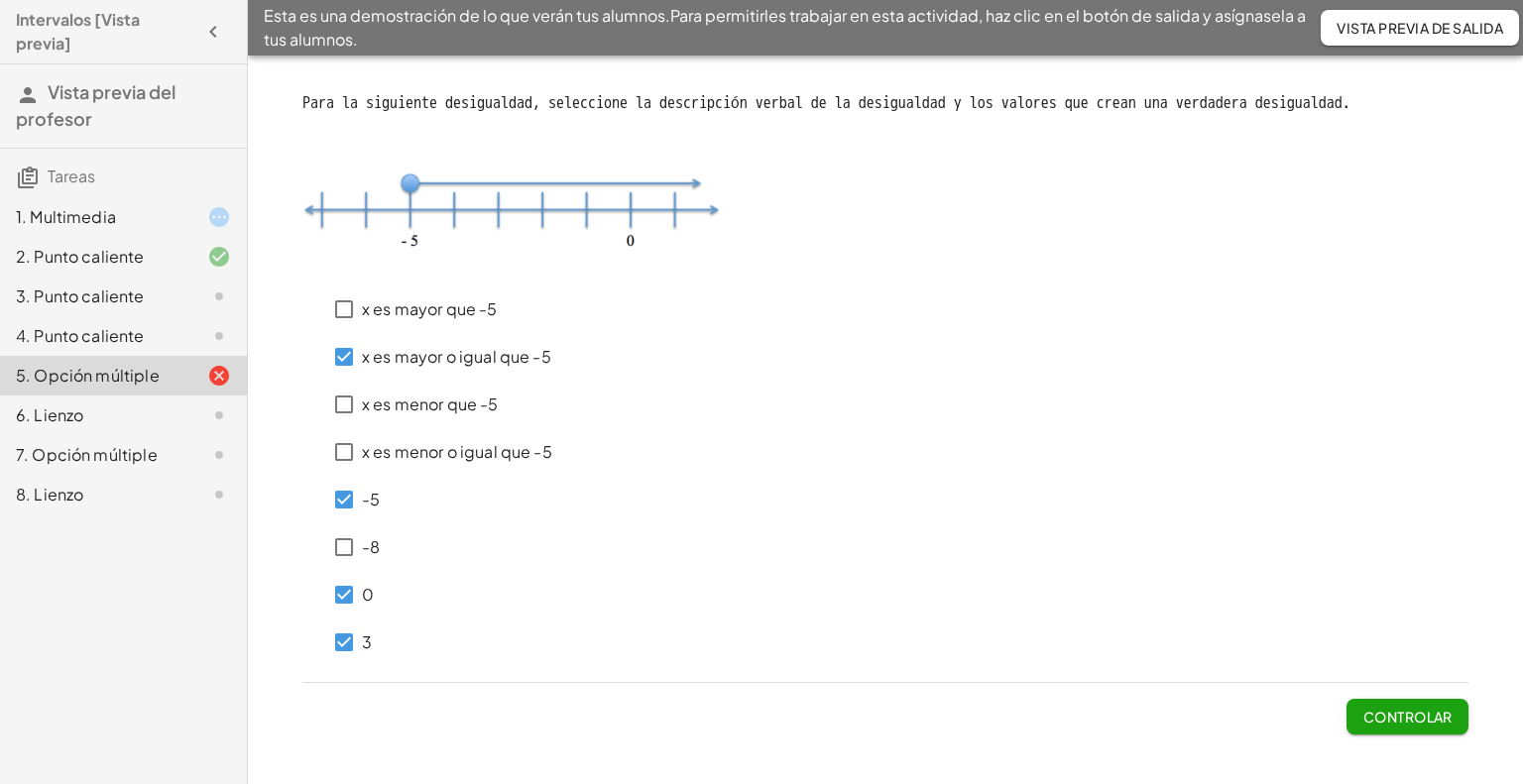 click on "Controlar" at bounding box center [1408, 717] 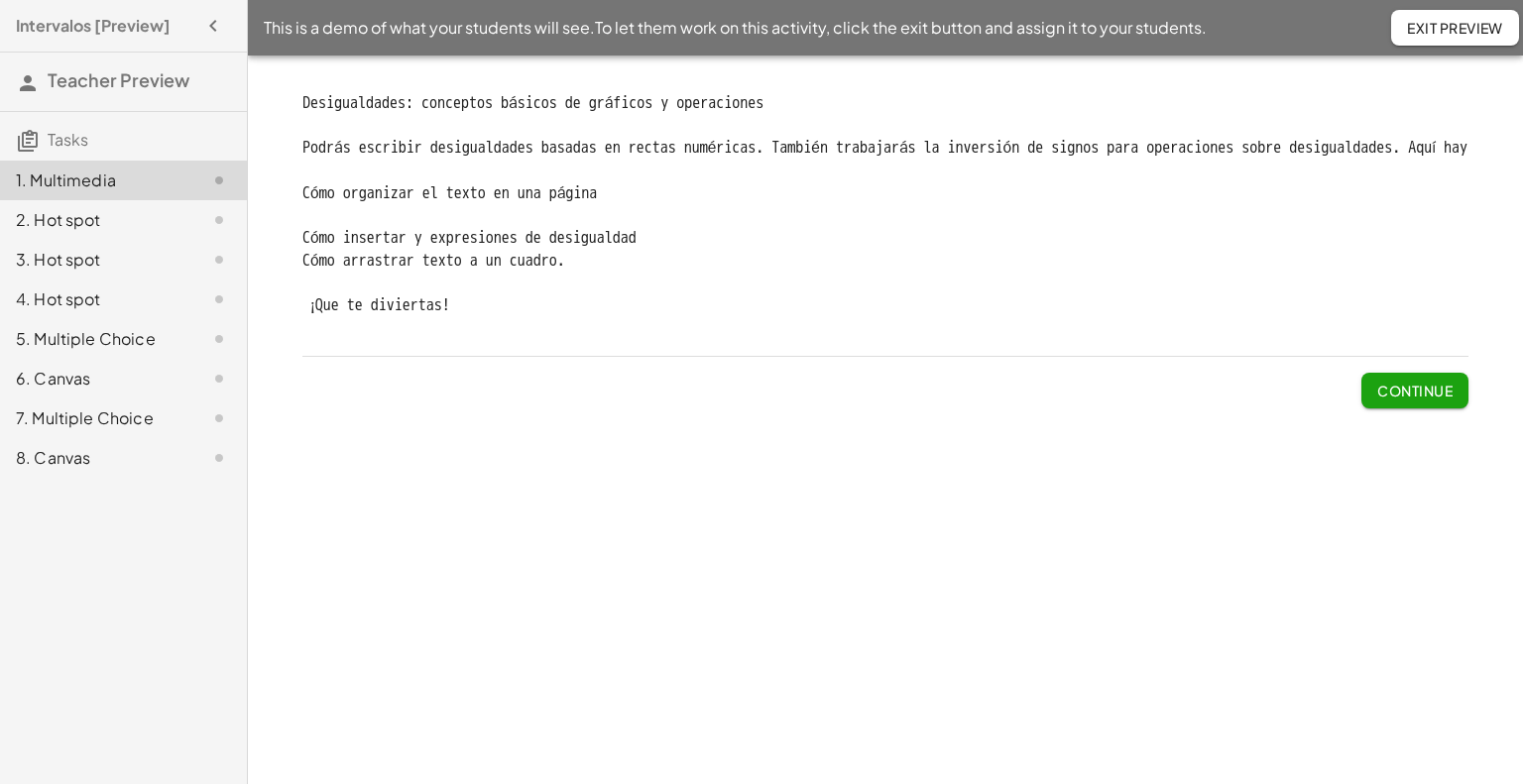 scroll, scrollTop: 0, scrollLeft: 0, axis: both 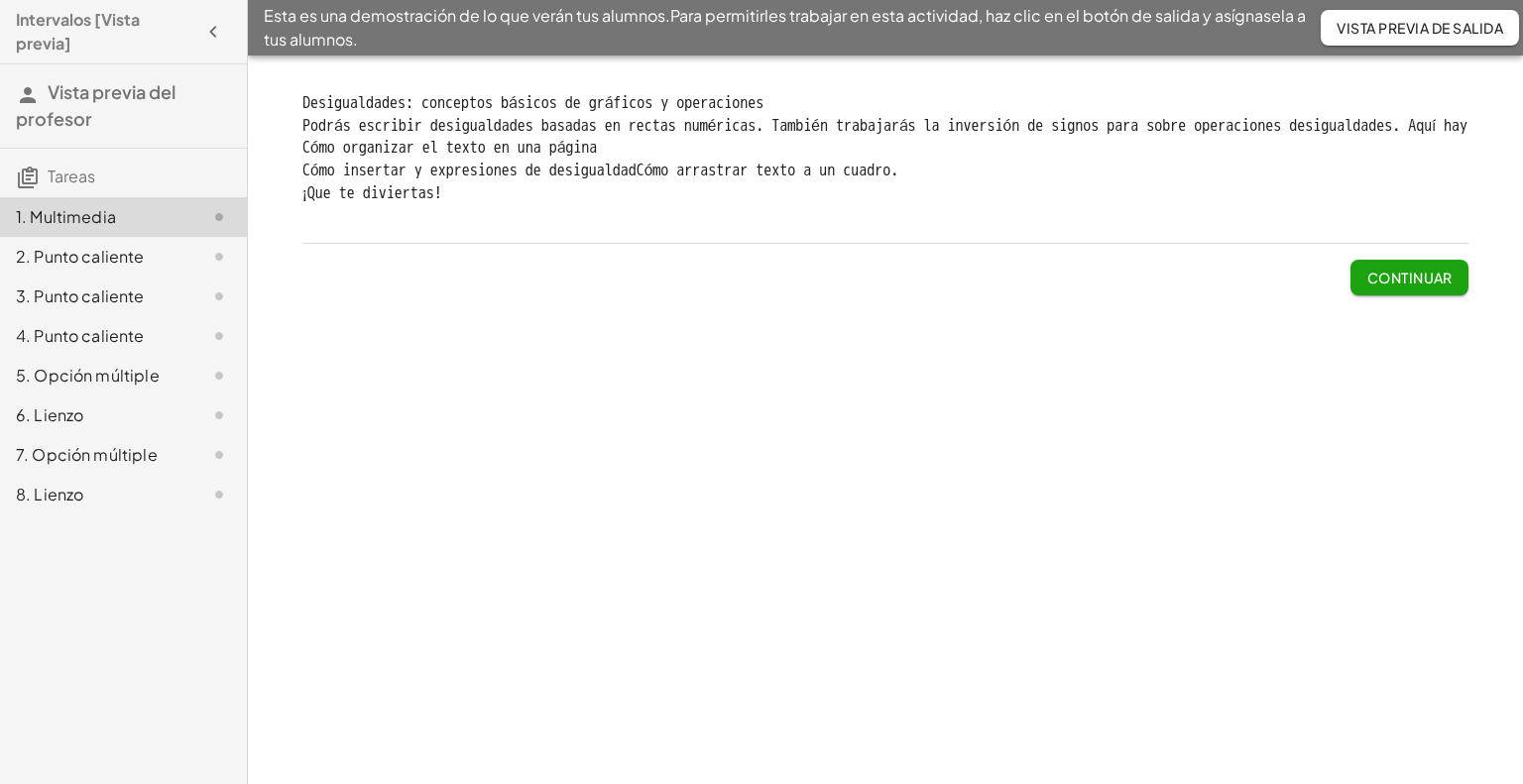 click on "6. Lienzo" 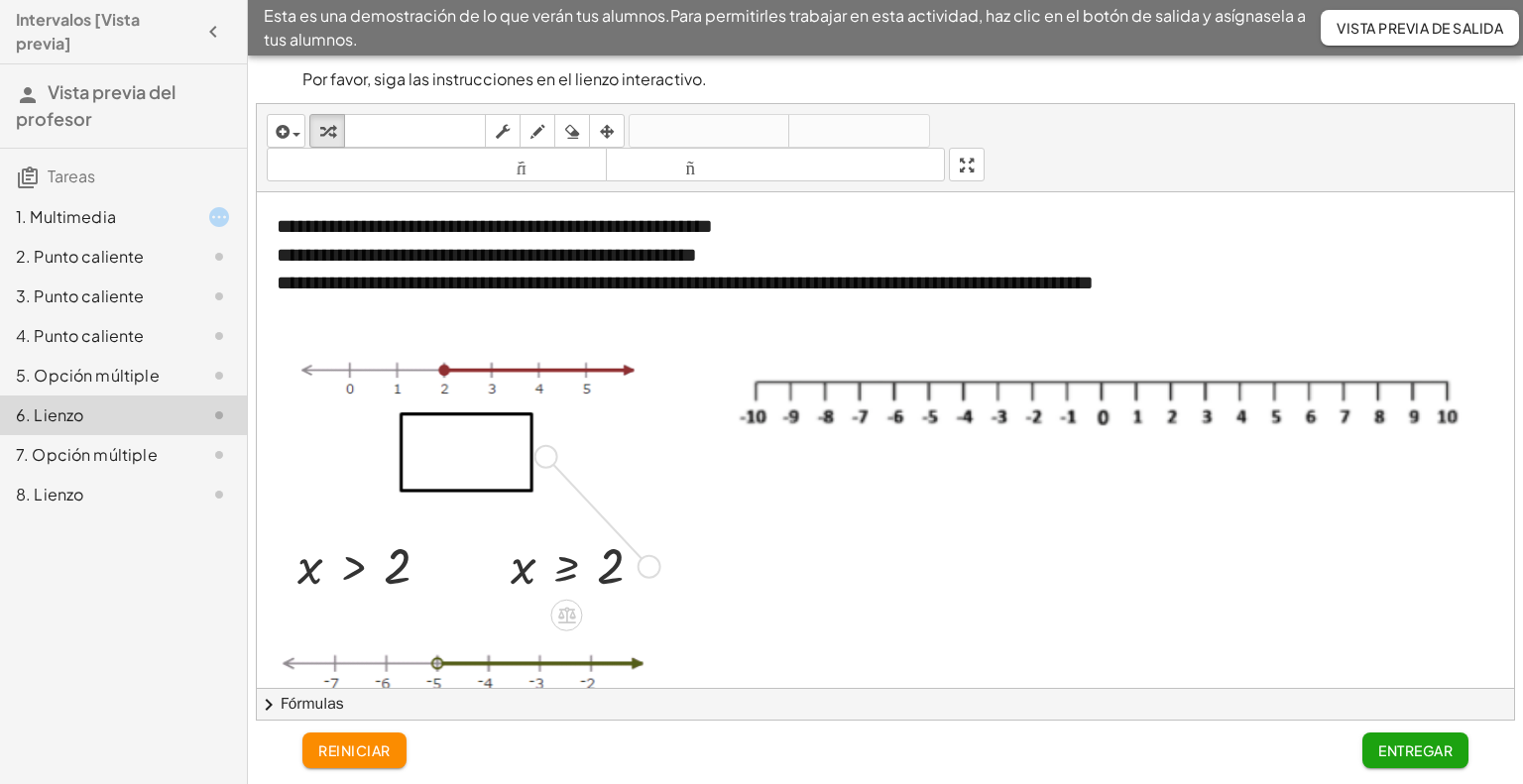 drag, startPoint x: 652, startPoint y: 566, endPoint x: 544, endPoint y: 452, distance: 157.03503 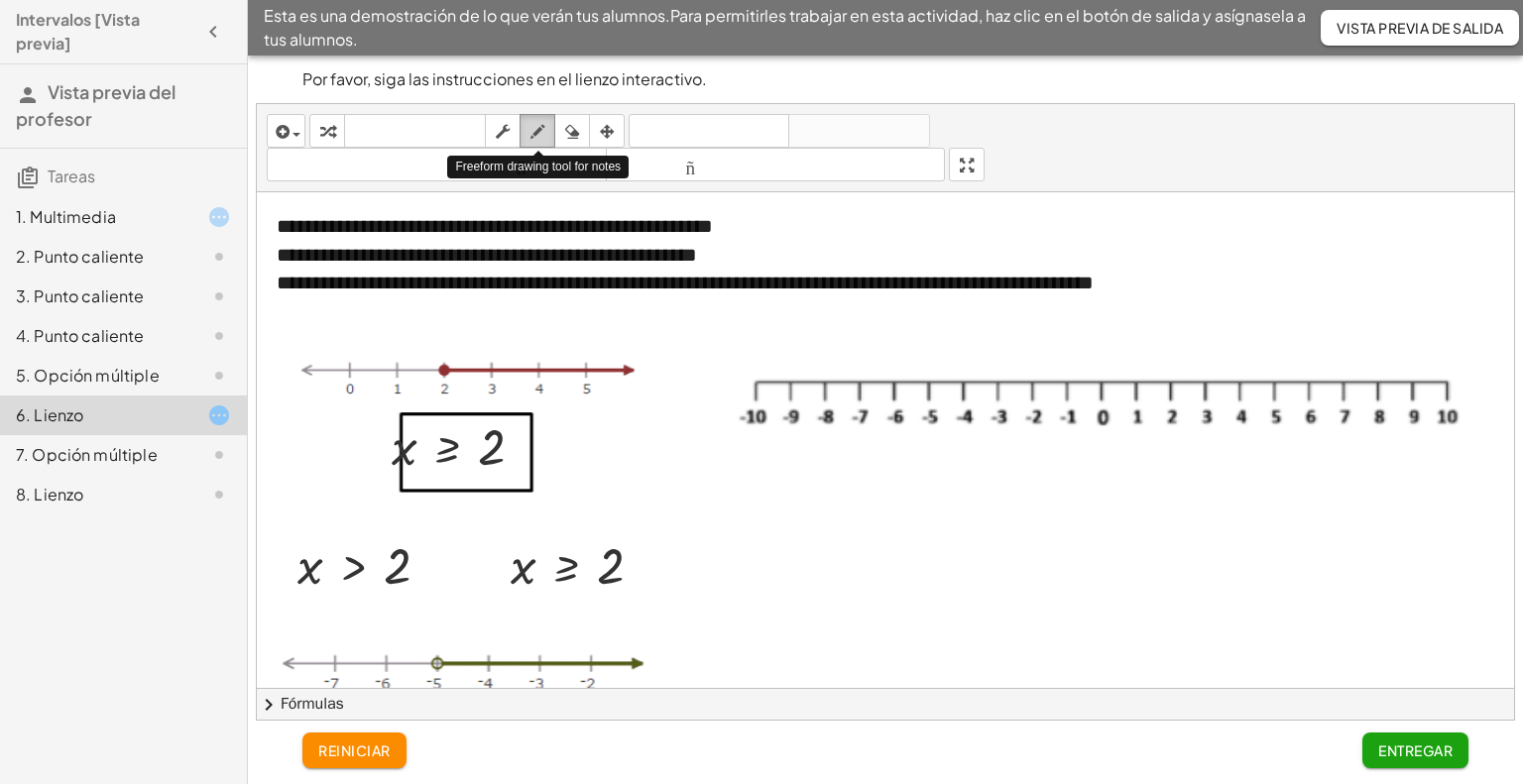 click at bounding box center [537, 132] 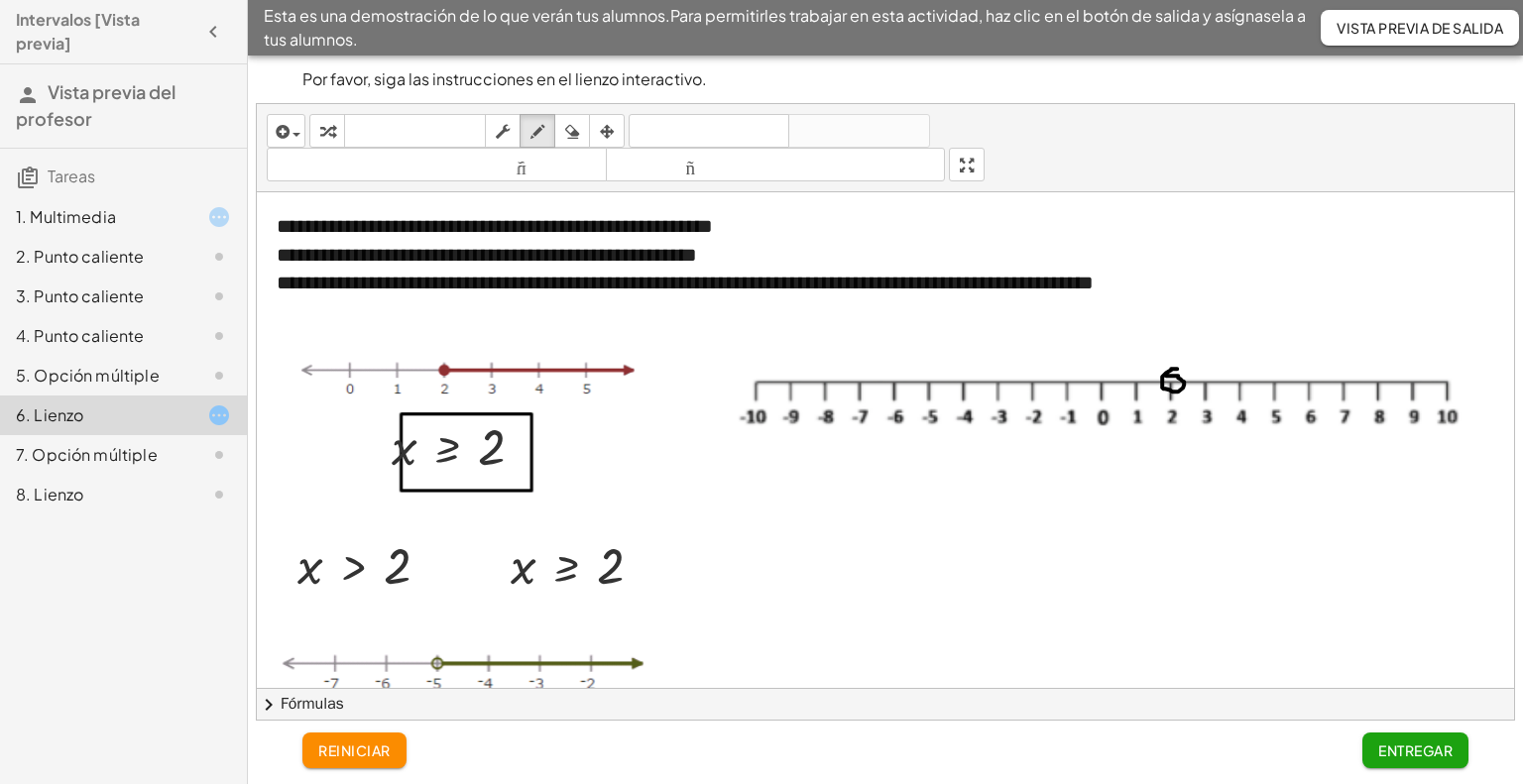 drag, startPoint x: 1177, startPoint y: 368, endPoint x: 1166, endPoint y: 375, distance: 13.038405 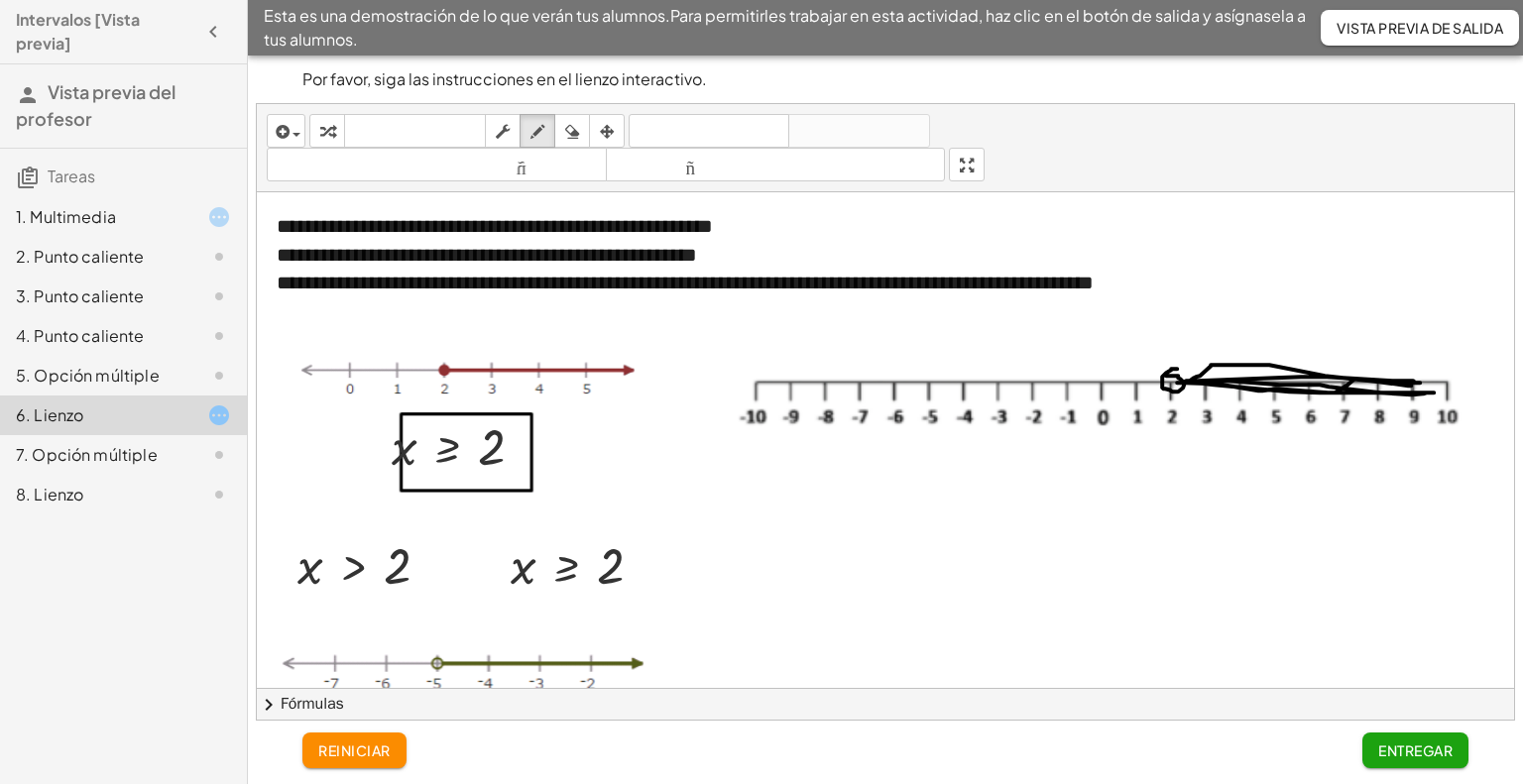 drag, startPoint x: 1190, startPoint y: 381, endPoint x: 1411, endPoint y: 385, distance: 221.0362 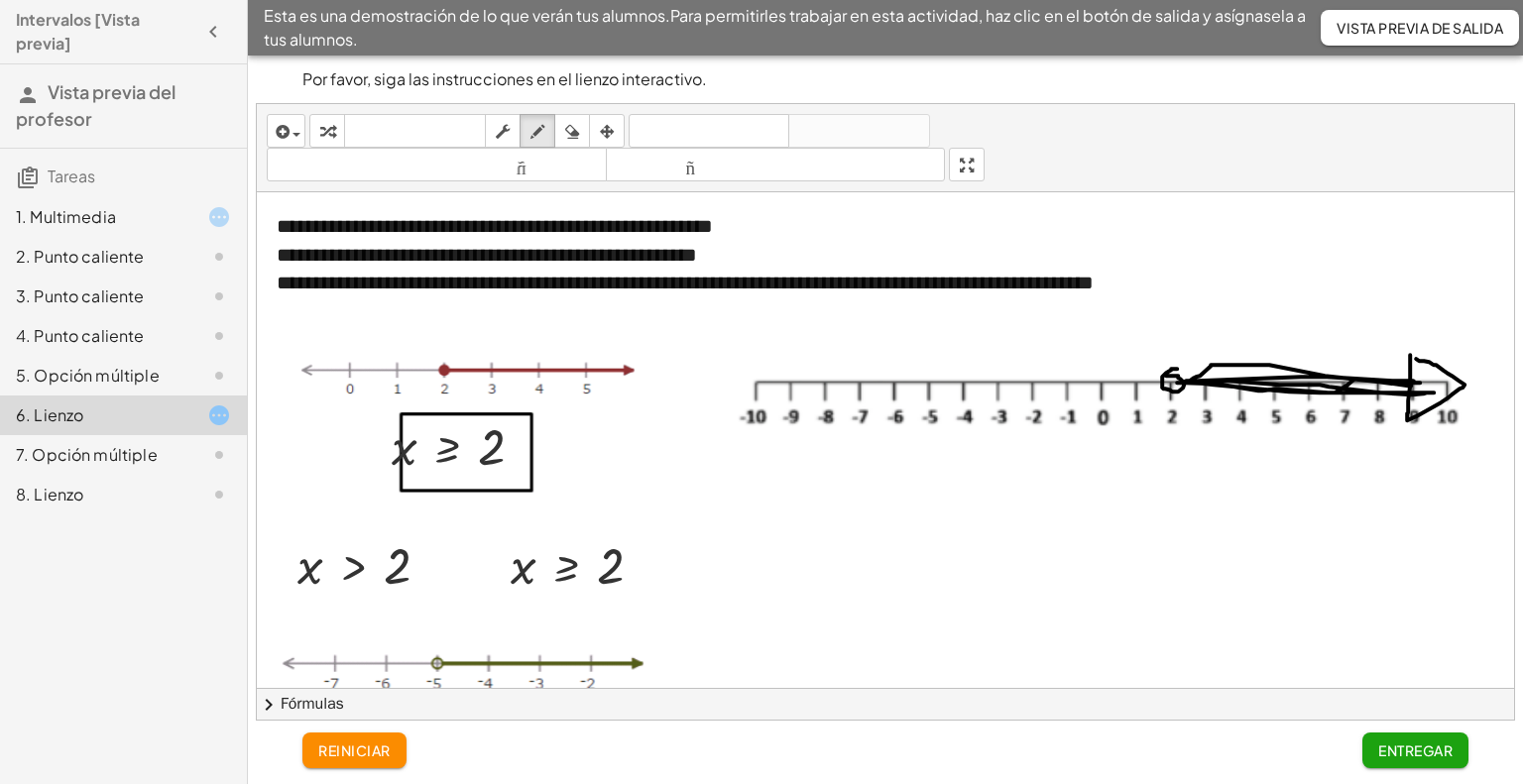 click at bounding box center (887, 747) 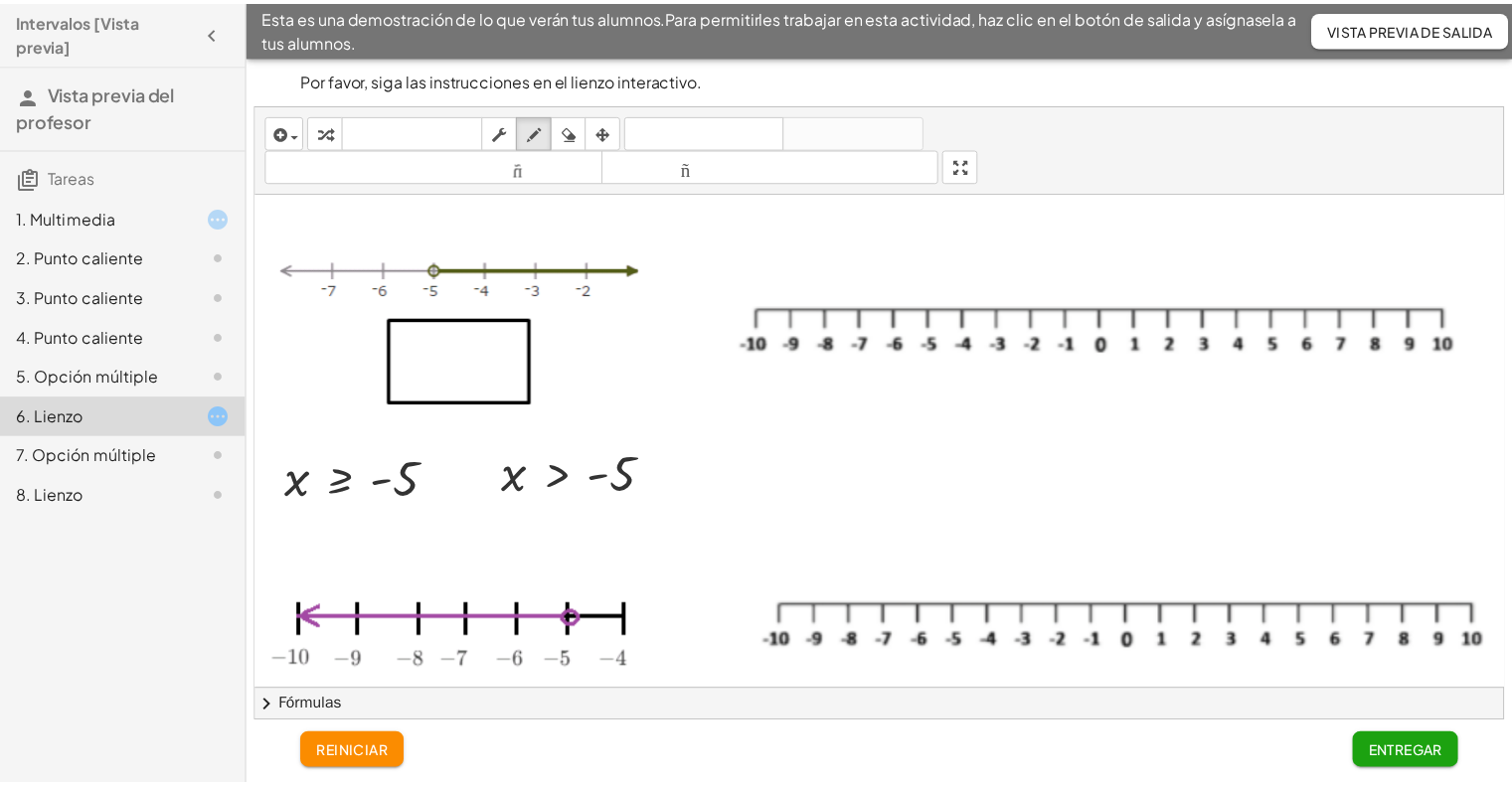 scroll, scrollTop: 397, scrollLeft: 0, axis: vertical 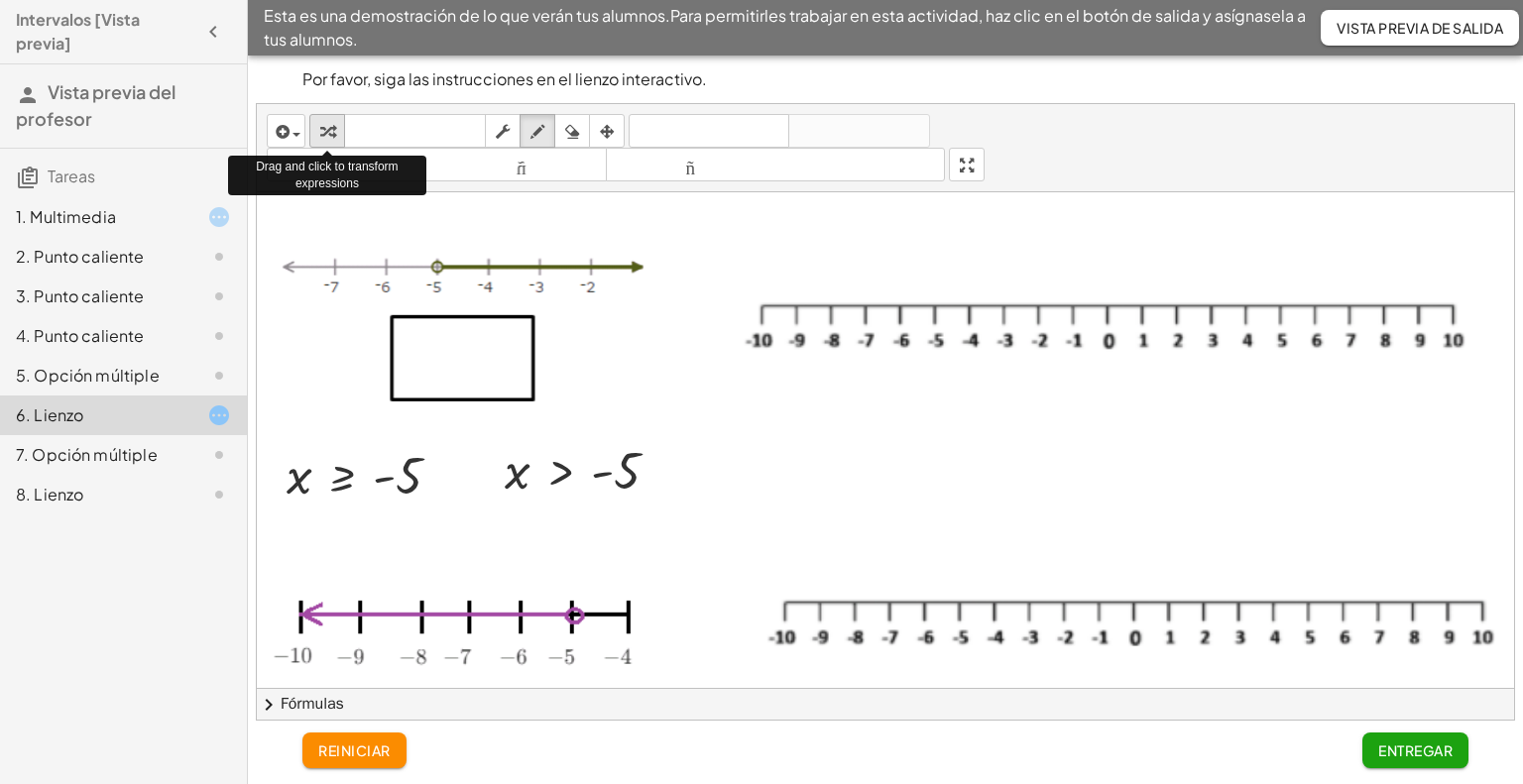 click at bounding box center [327, 132] 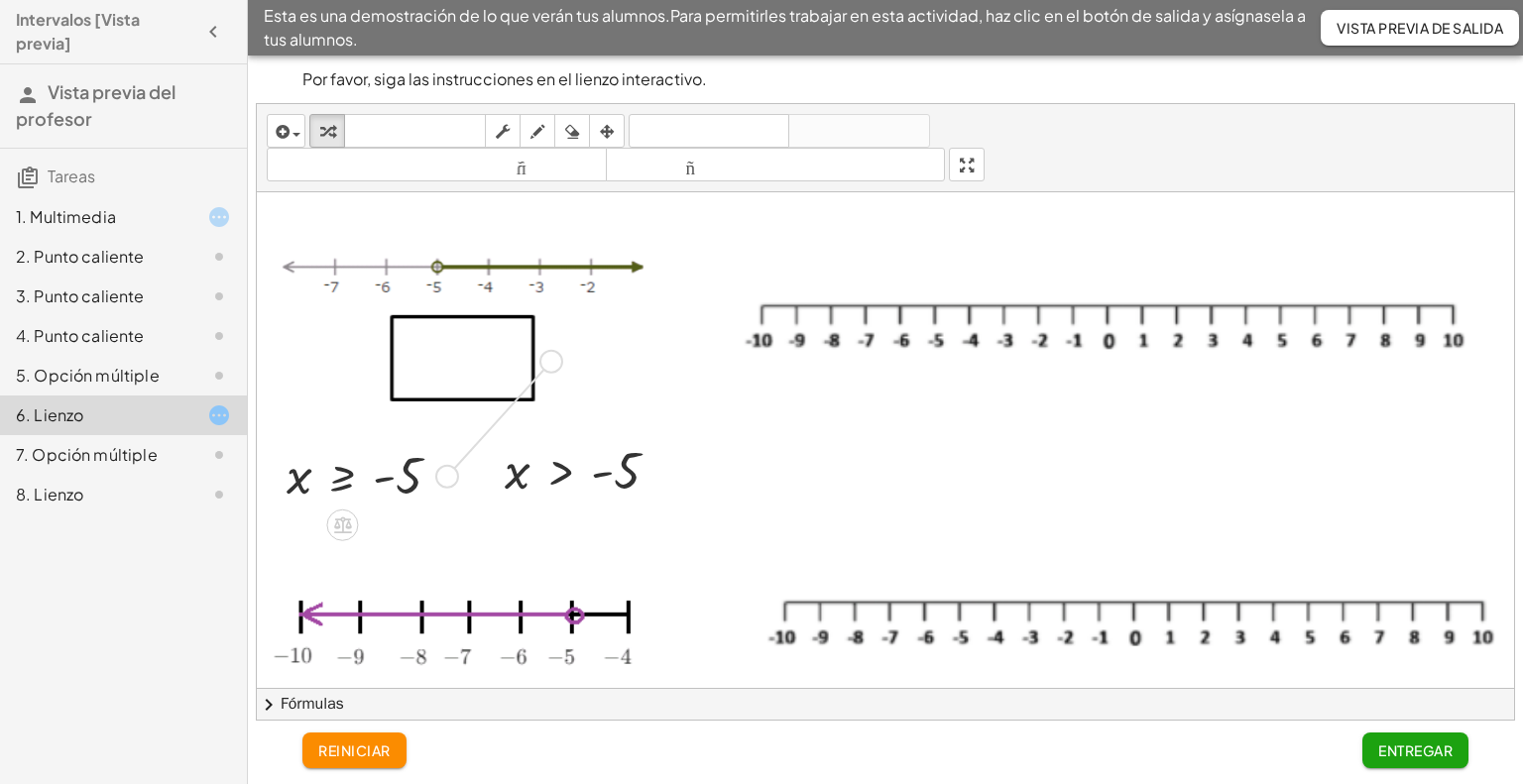 drag, startPoint x: 440, startPoint y: 479, endPoint x: 544, endPoint y: 364, distance: 155.0516 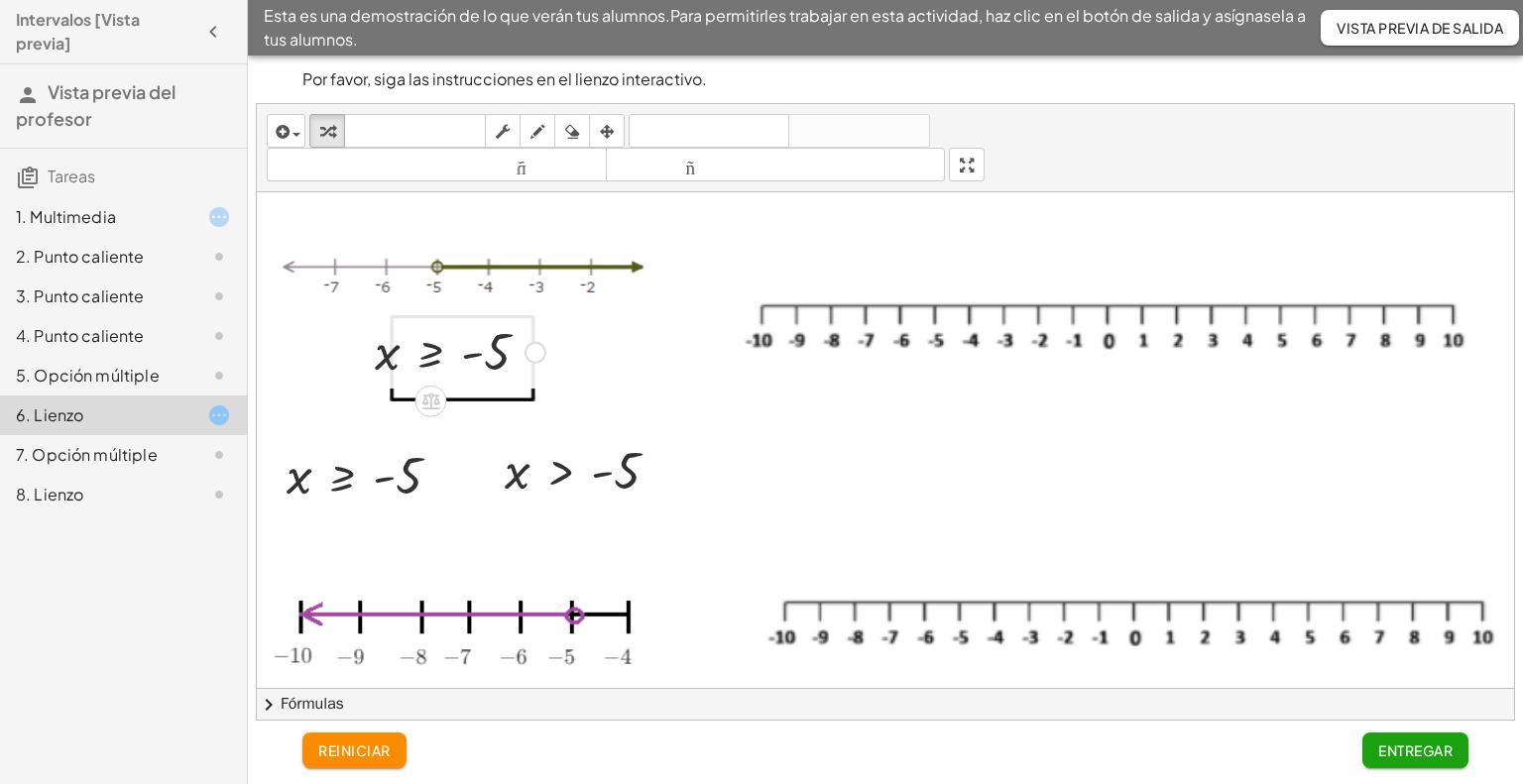 click at bounding box center [460, 351] 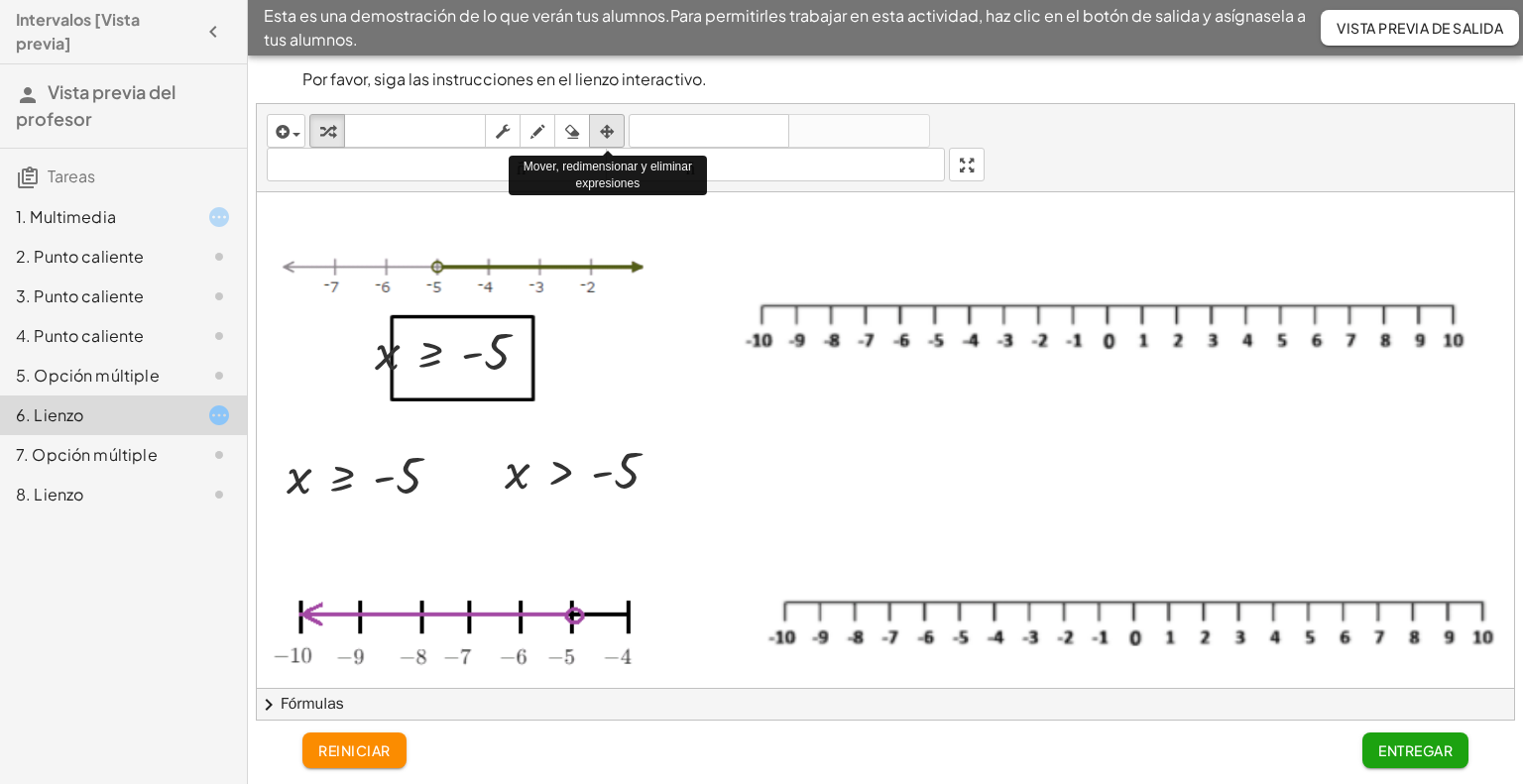 click at bounding box center [607, 132] 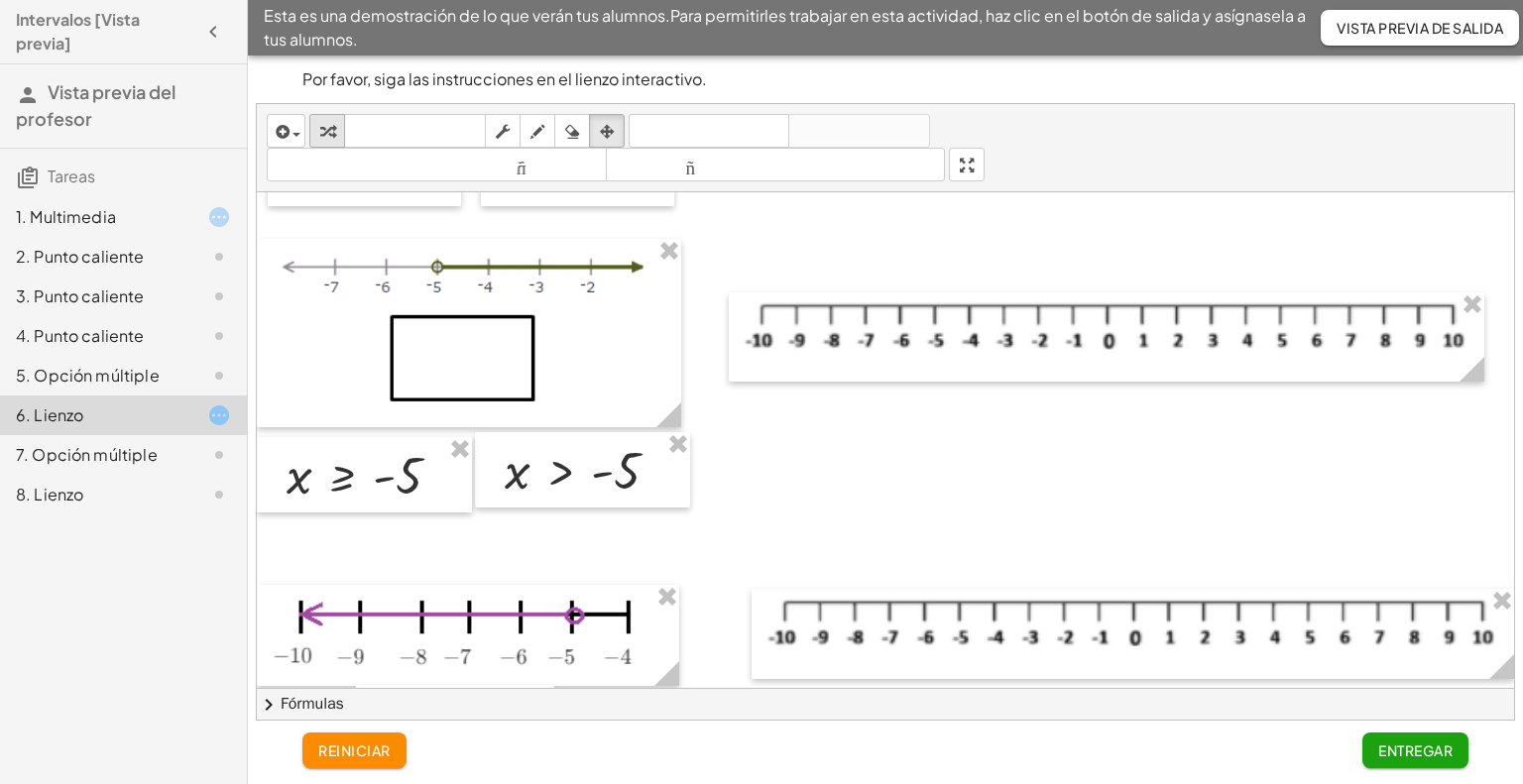 click at bounding box center (327, 132) 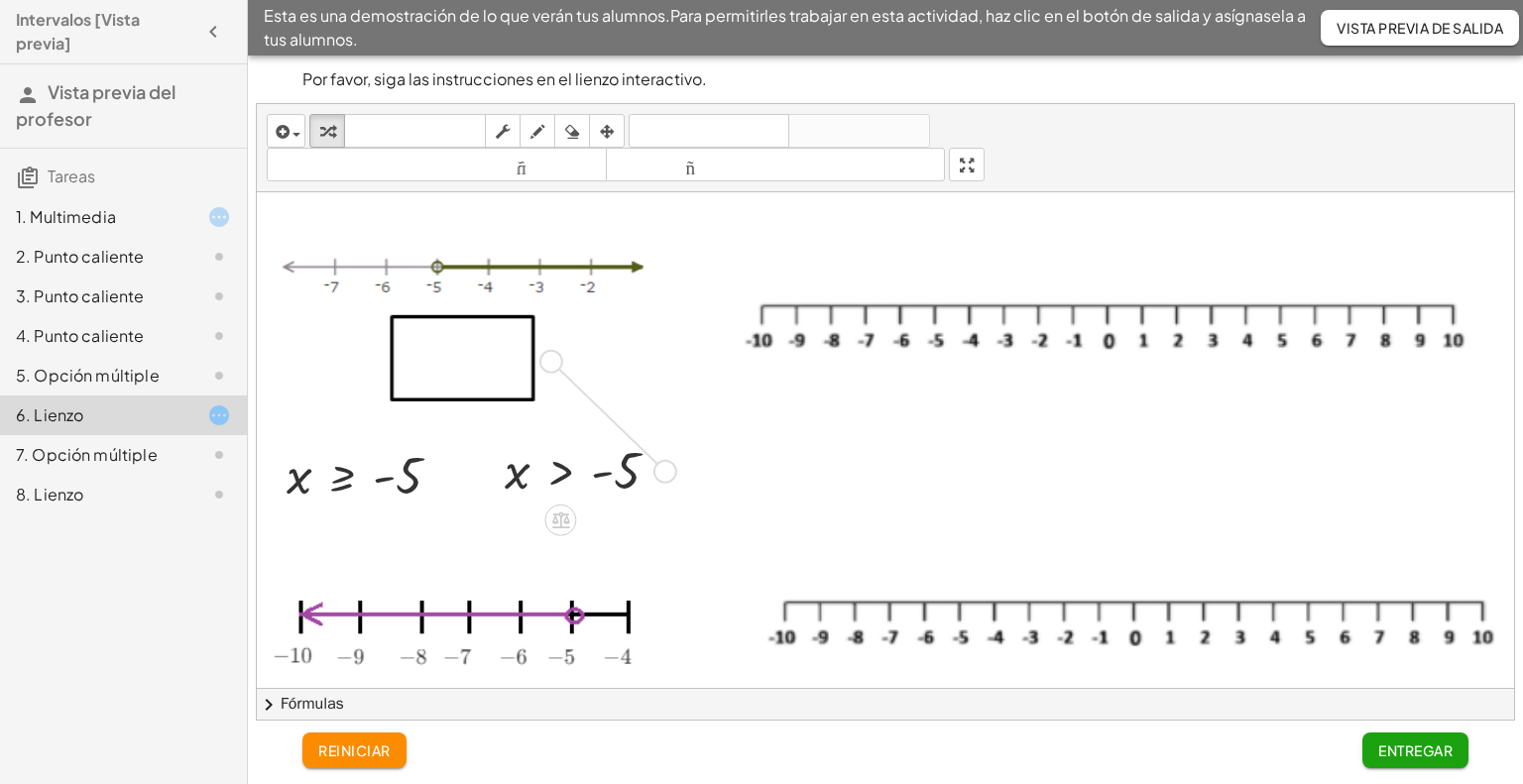 drag, startPoint x: 662, startPoint y: 468, endPoint x: 546, endPoint y: 357, distance: 160.55217 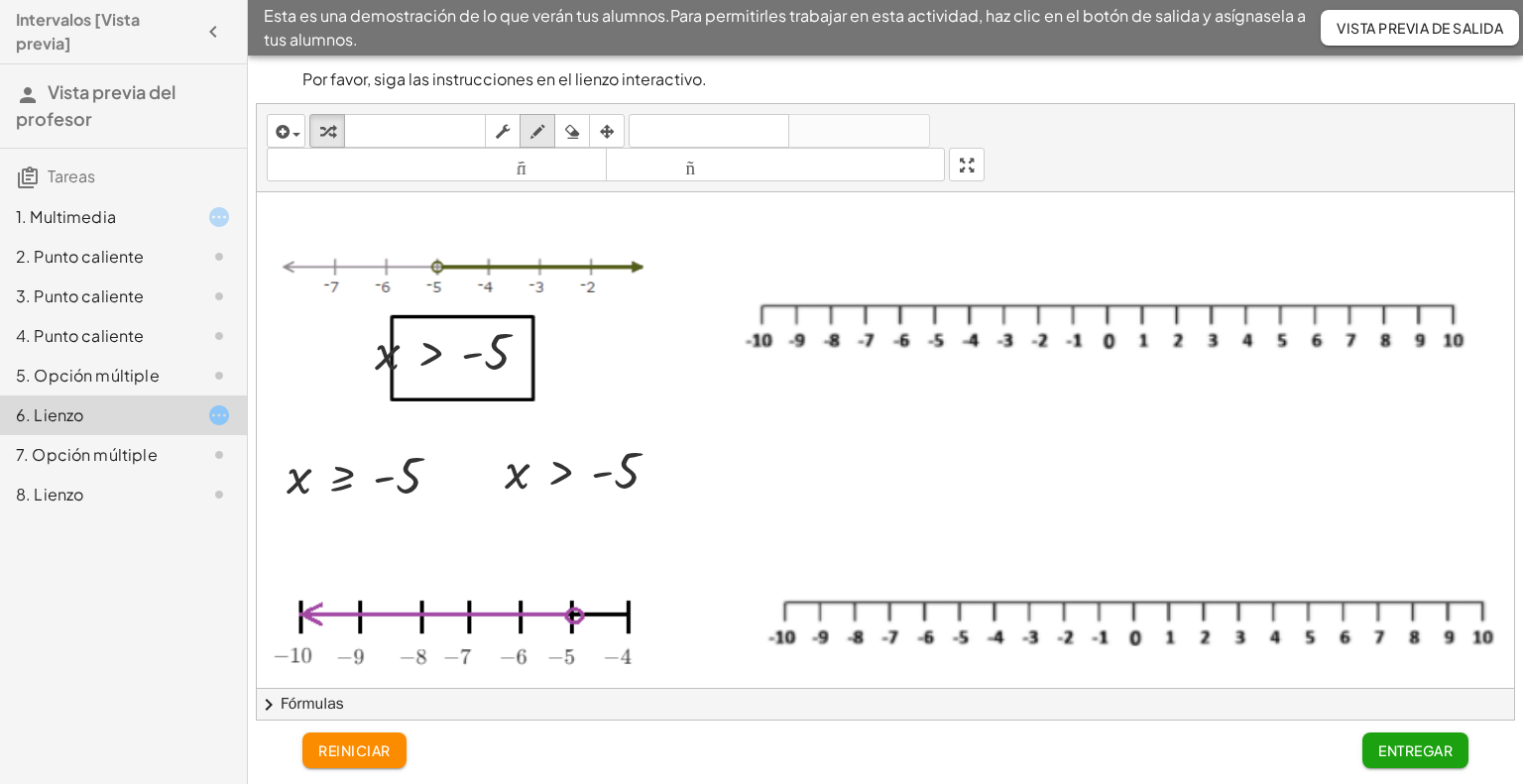 click at bounding box center (537, 132) 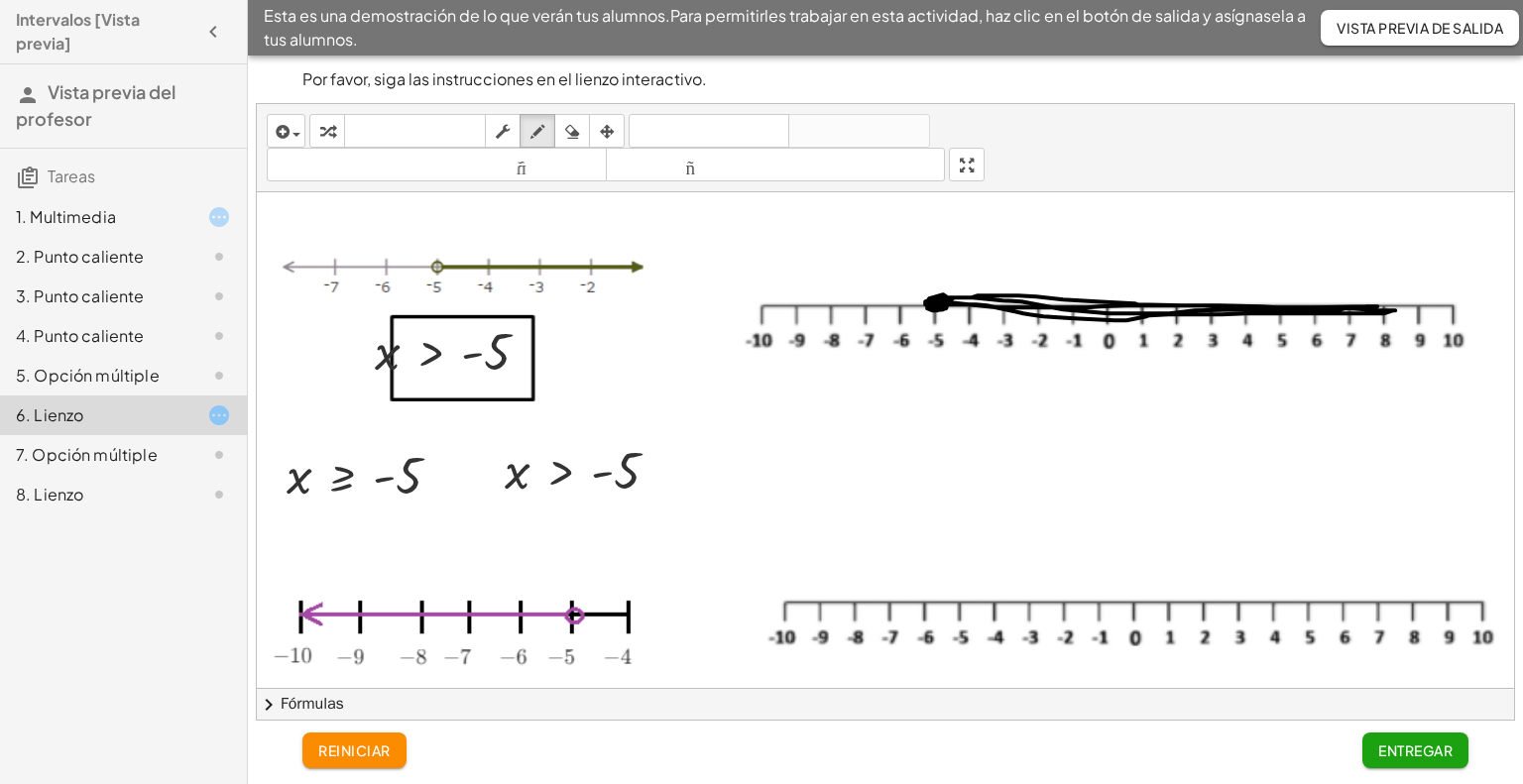 click at bounding box center (887, 351) 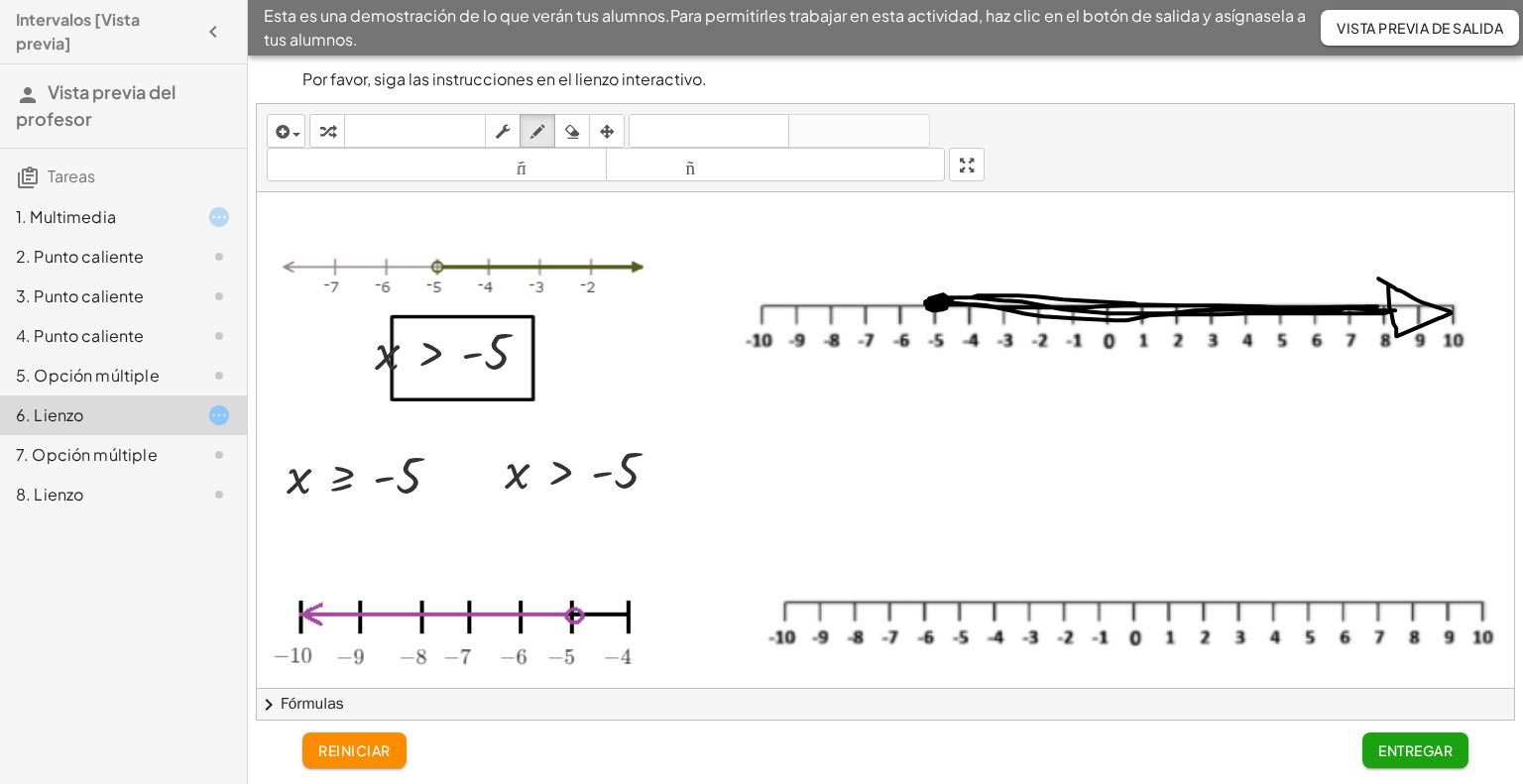 drag, startPoint x: 1388, startPoint y: 284, endPoint x: 1378, endPoint y: 278, distance: 11.661904 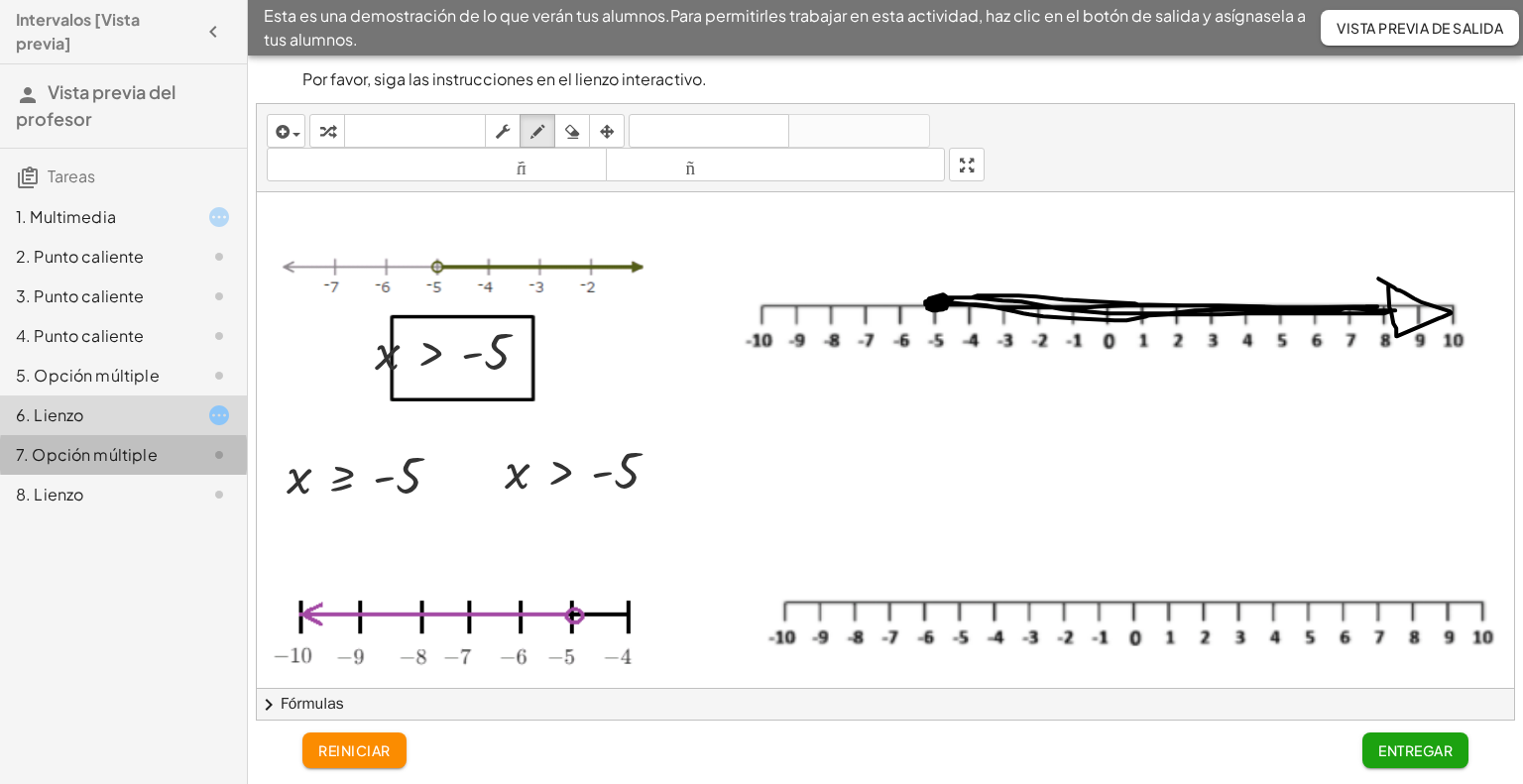 click on "7. Opción múltiple" at bounding box center (86, 454) 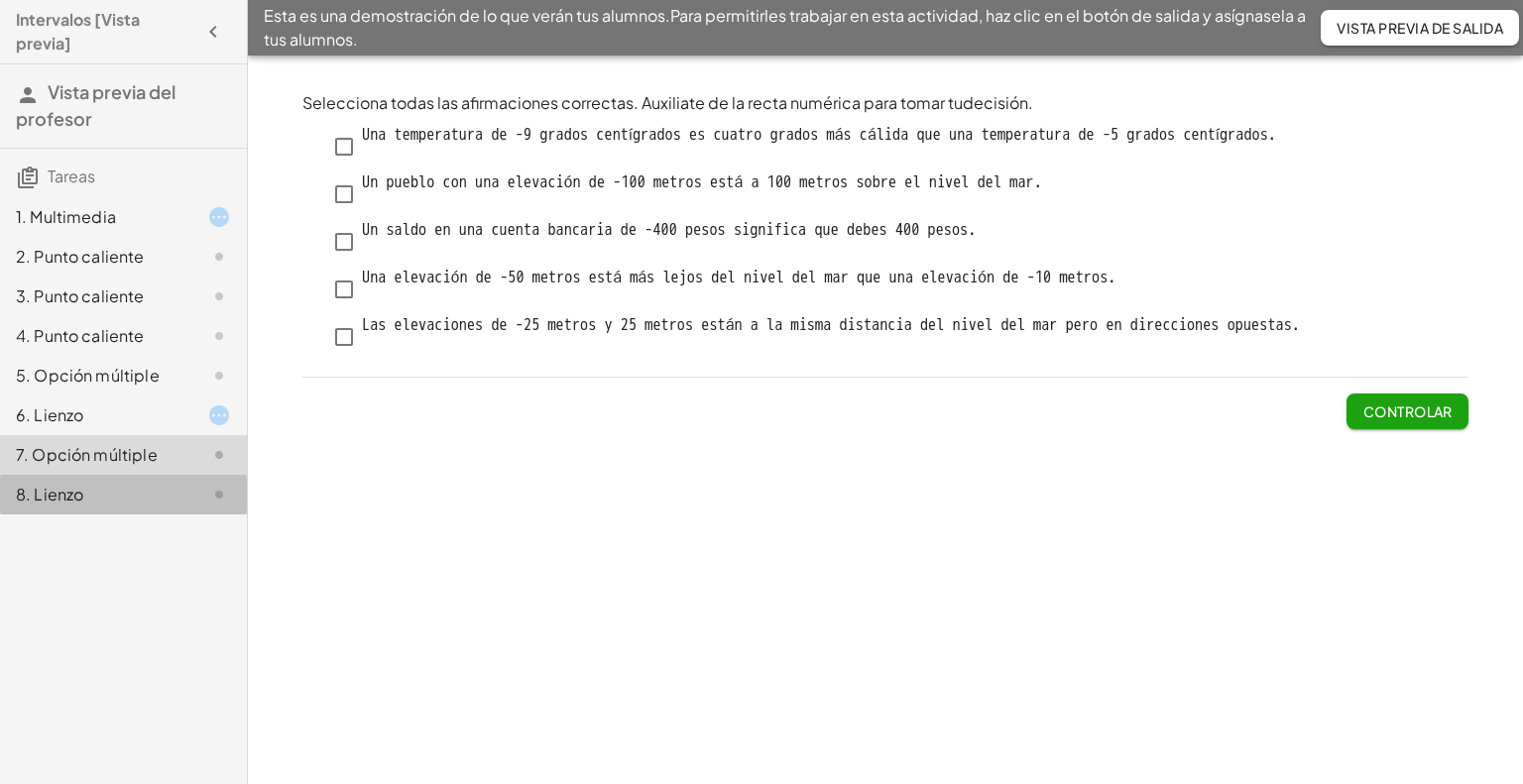 click on "8. Lienzo" at bounding box center (50, 494) 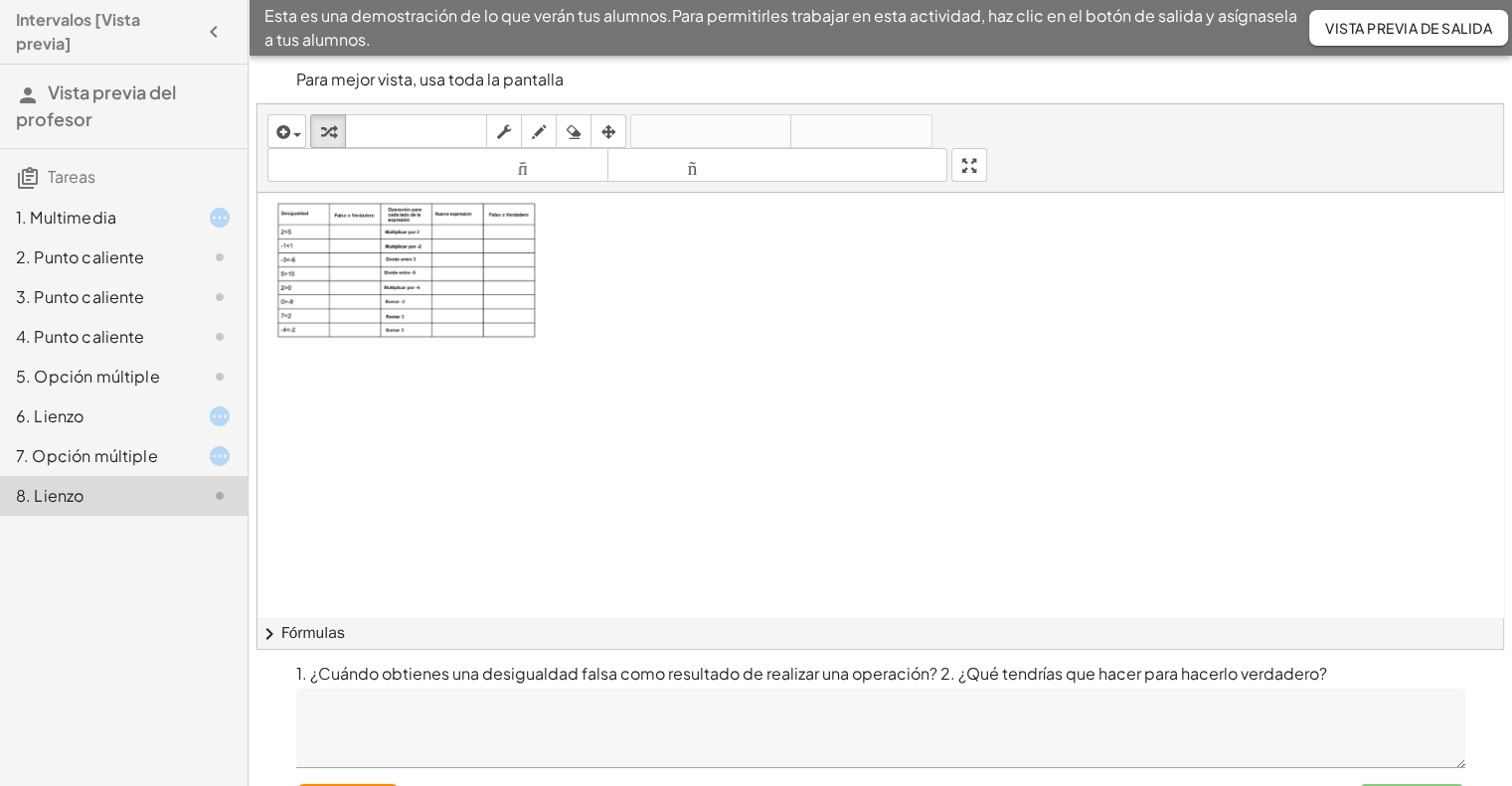 scroll, scrollTop: 190, scrollLeft: 0, axis: vertical 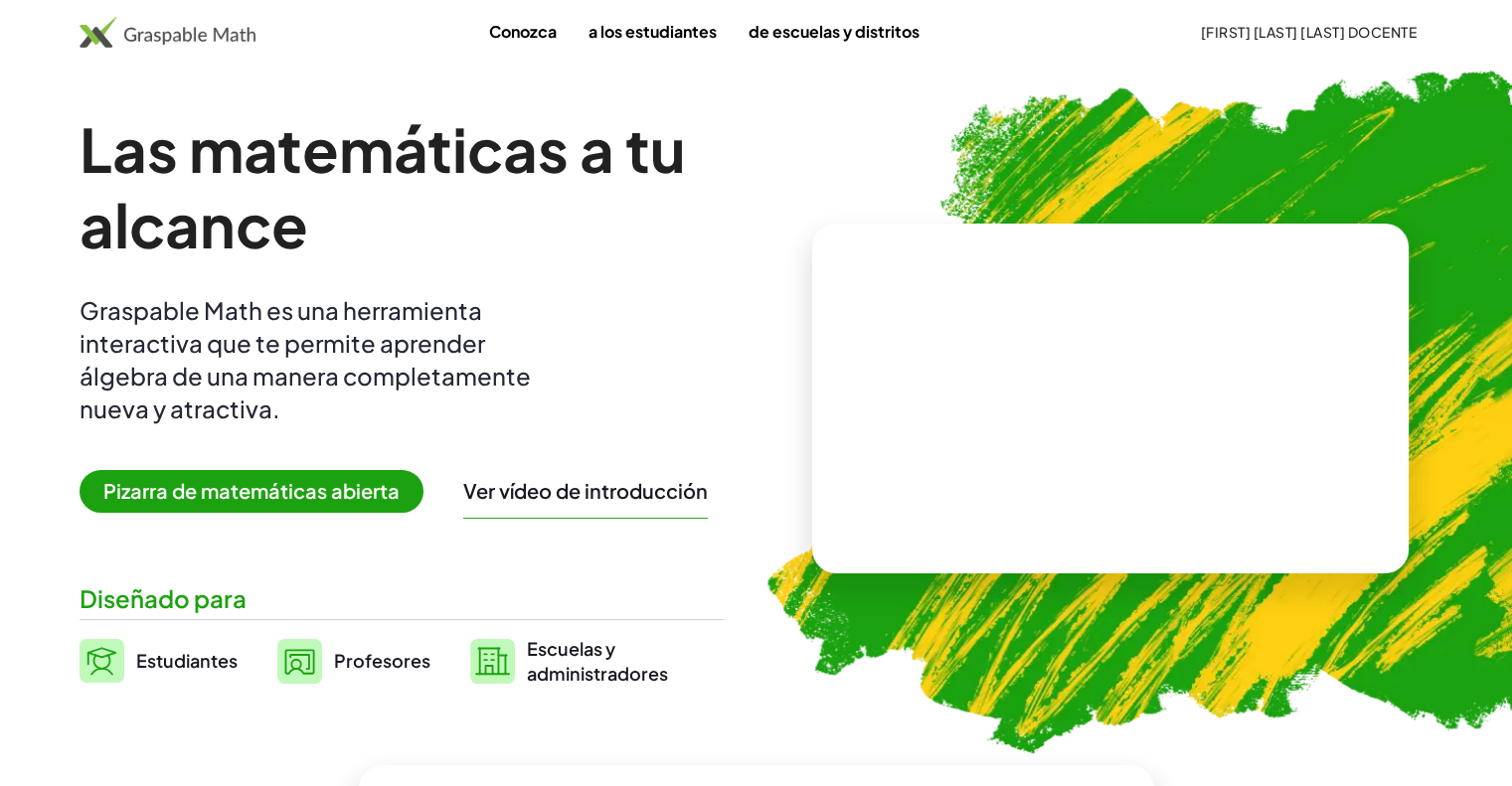 click on "Pizarra de matemáticas abierta" at bounding box center (252, 490) 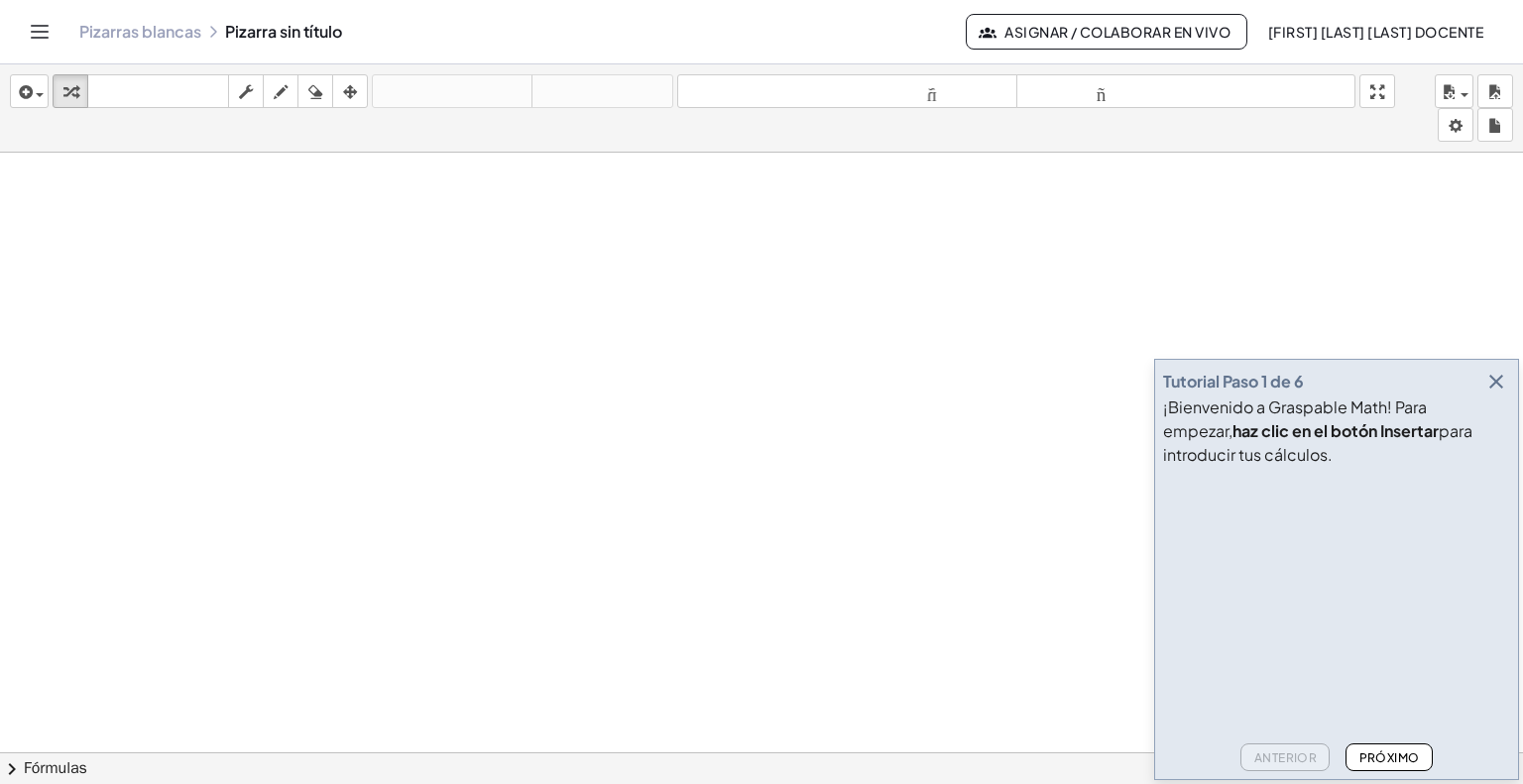 click 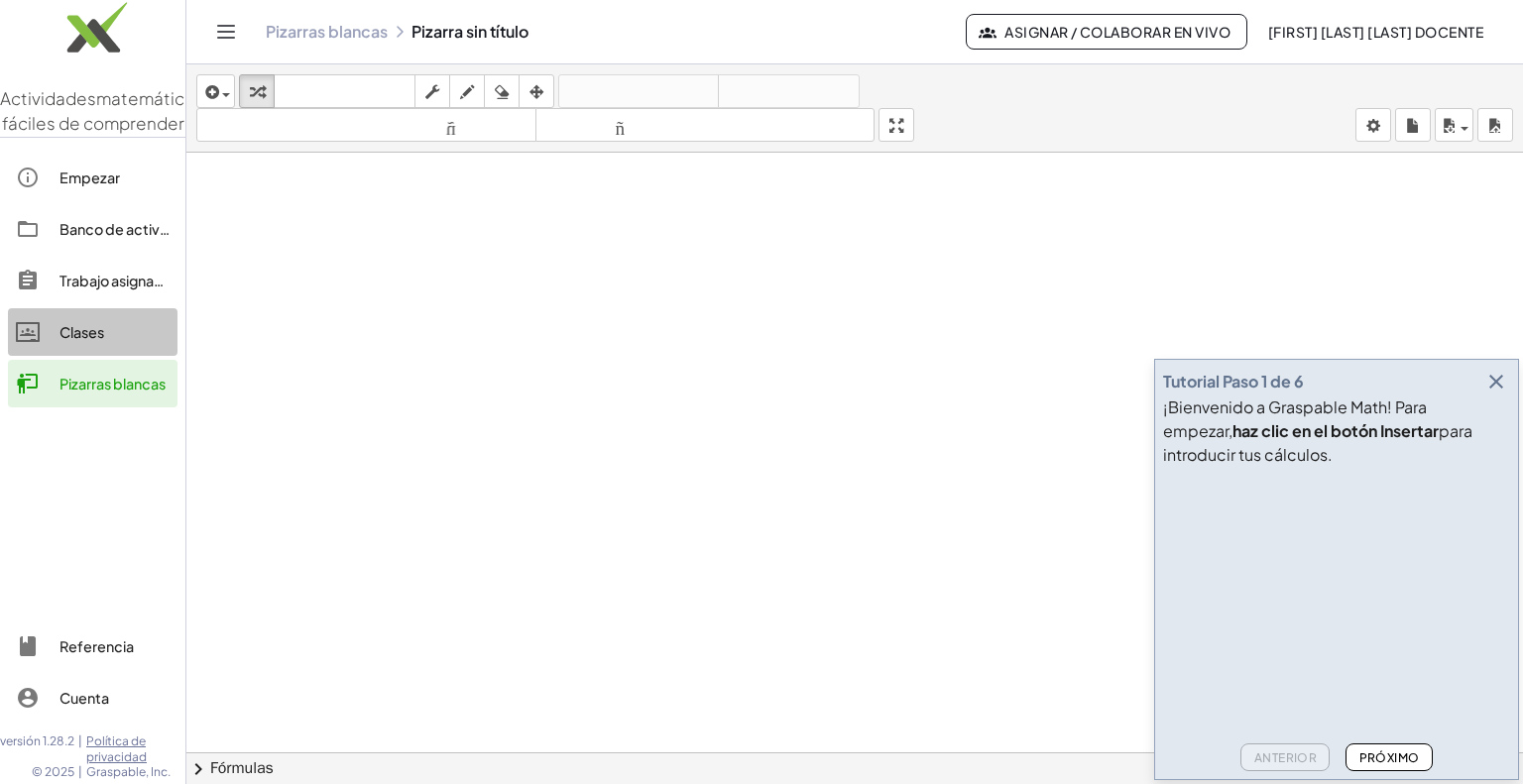 click on "Clases" at bounding box center [81, 332] 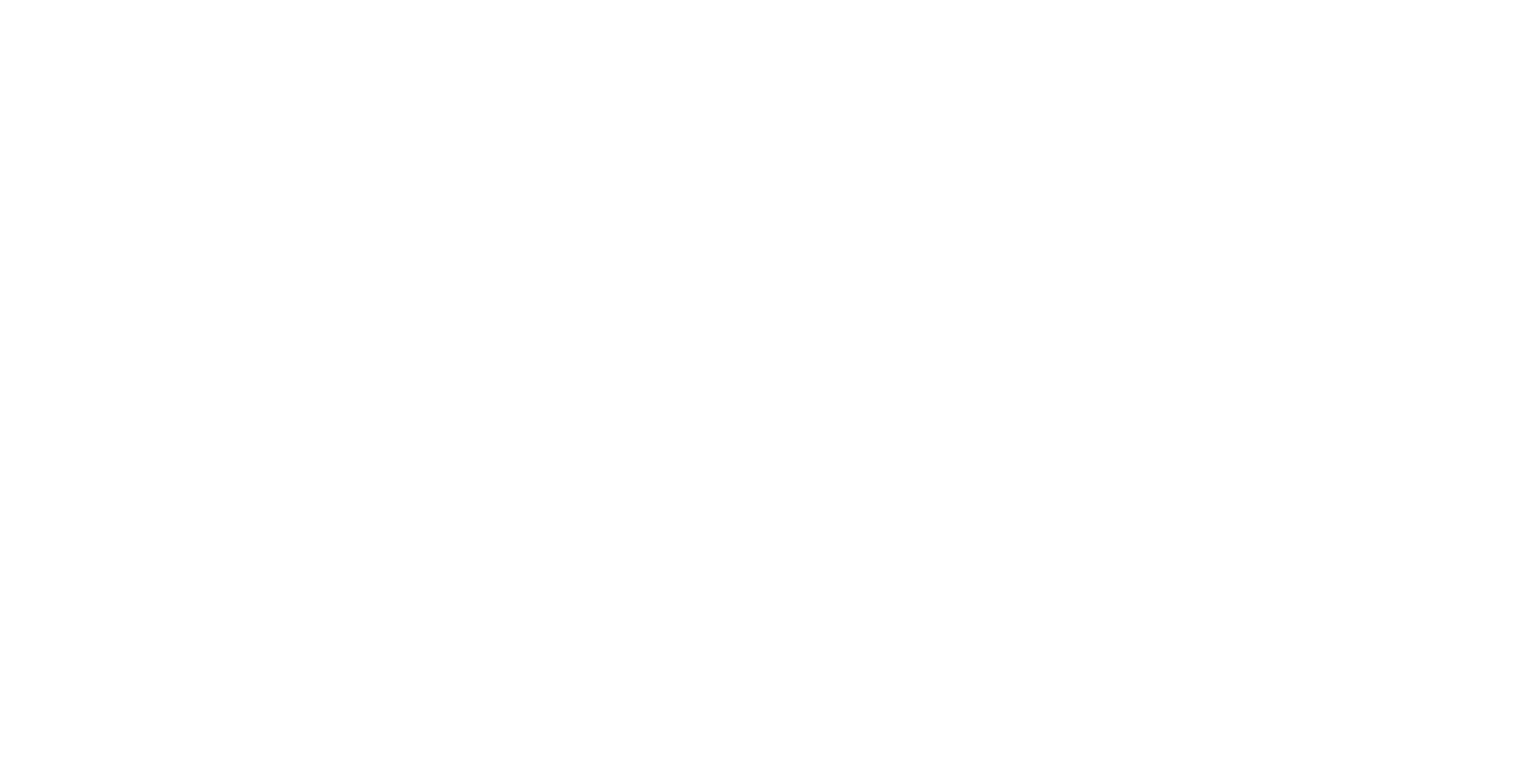 scroll, scrollTop: 0, scrollLeft: 0, axis: both 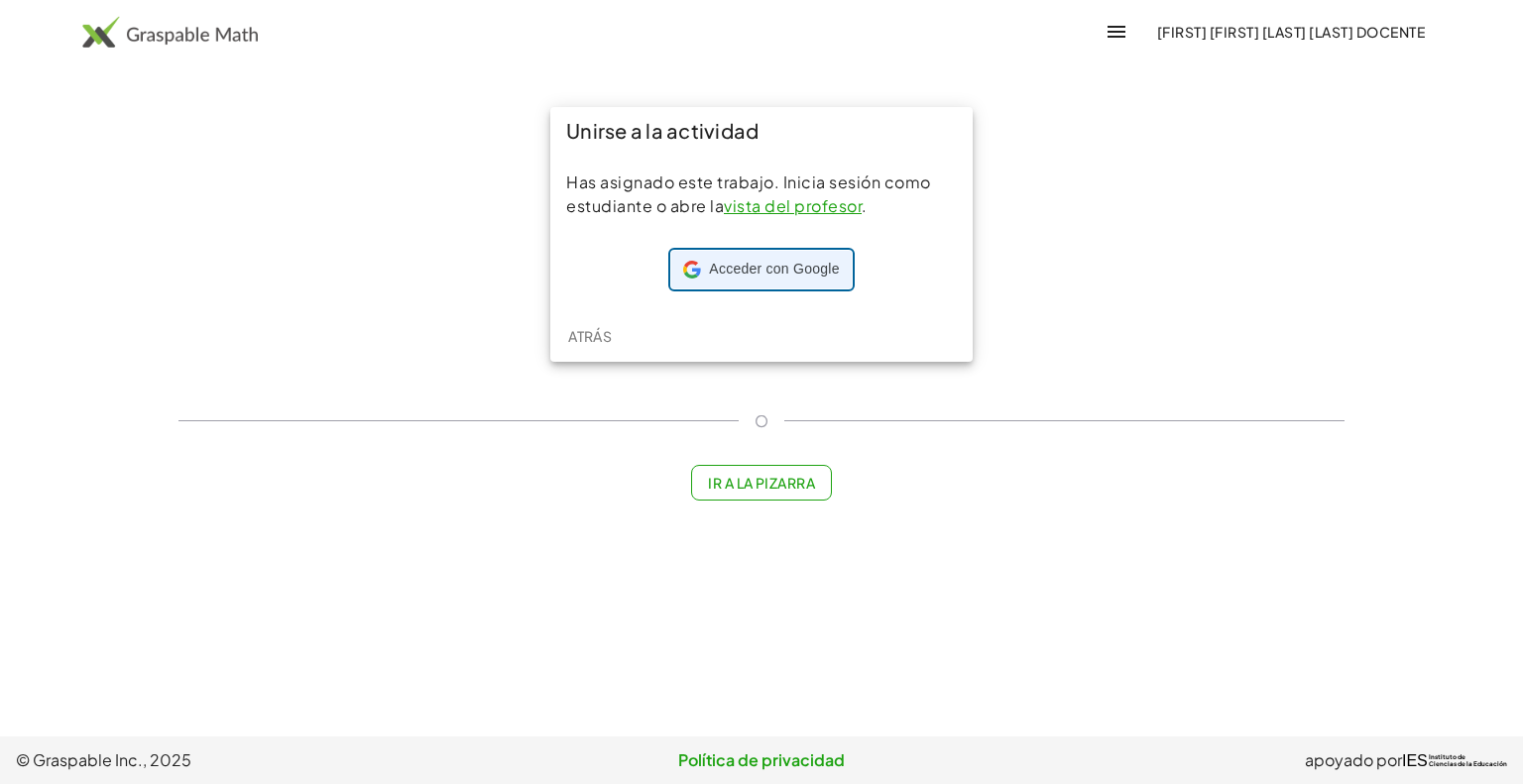 click on "Acceder con Google" at bounding box center (773, 269) 